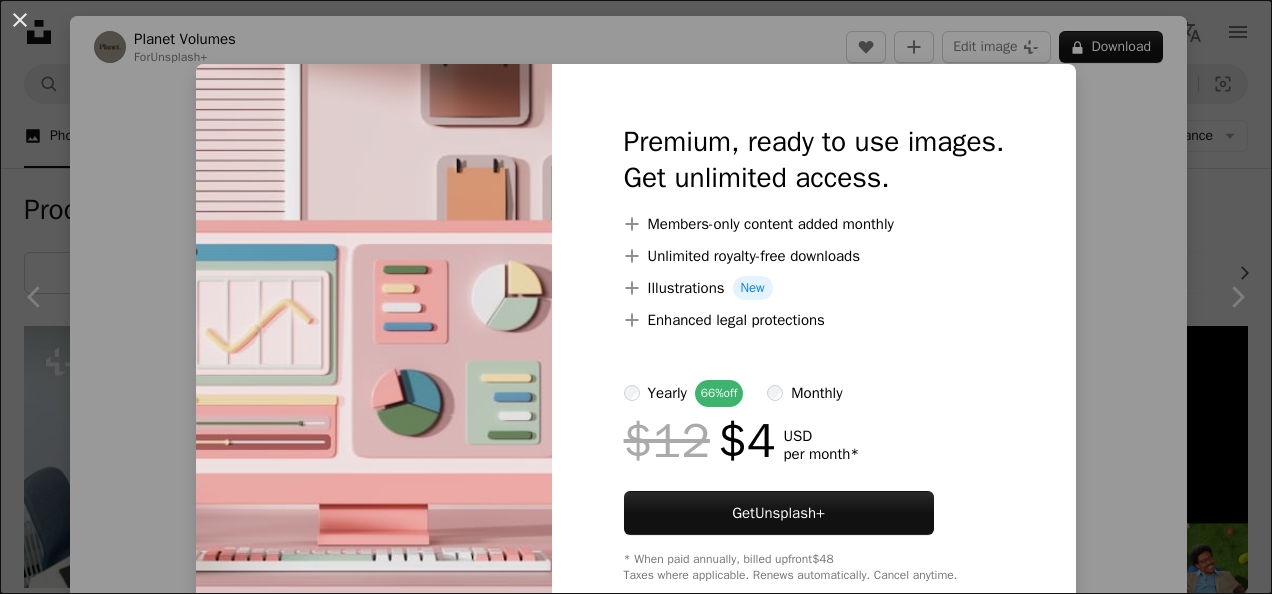 scroll, scrollTop: 1706, scrollLeft: 0, axis: vertical 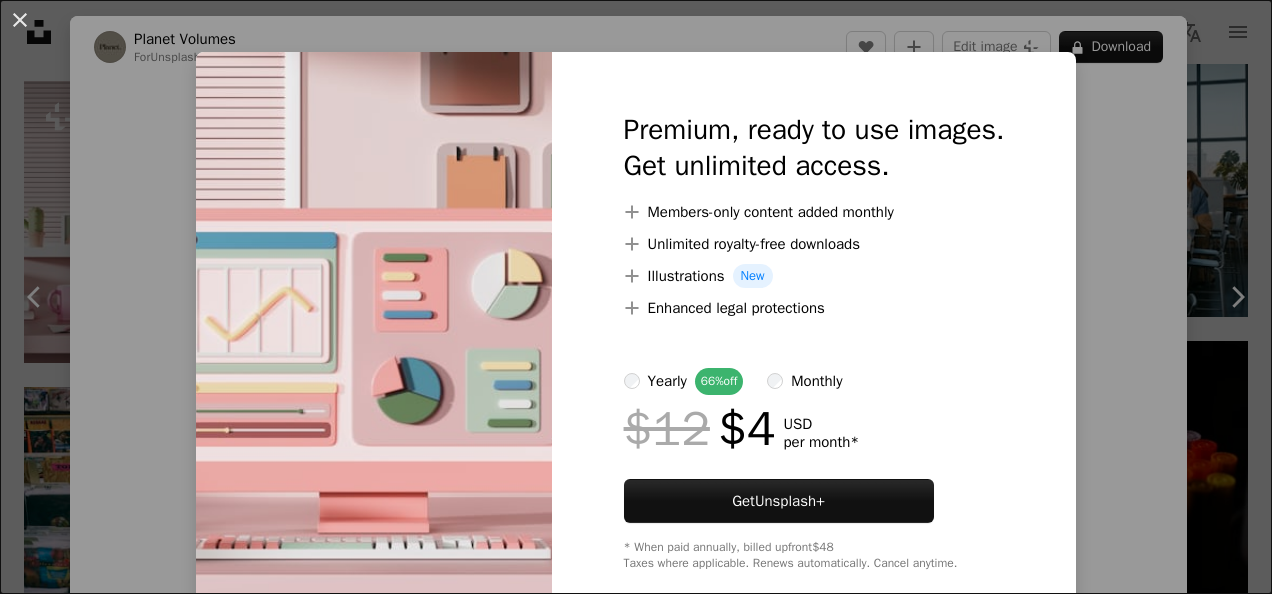 click on "An X shape Premium, ready to use images. Get unlimited access. A plus sign Members-only content added monthly A plus sign Unlimited royalty-free downloads A plus sign Illustrations  New A plus sign Enhanced legal protections yearly 66%  off monthly $12   $4 USD per month * Get  Unsplash+ * When paid annually, billed upfront  $48 Taxes where applicable. Renews automatically. Cancel anytime." at bounding box center (636, 297) 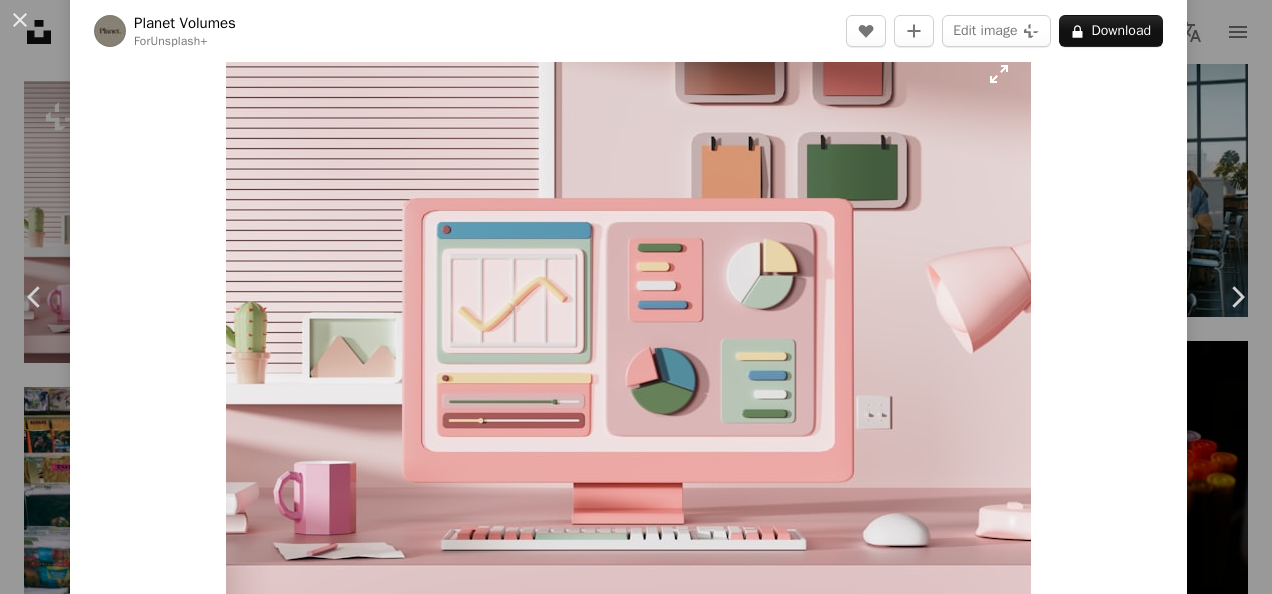 scroll, scrollTop: 0, scrollLeft: 0, axis: both 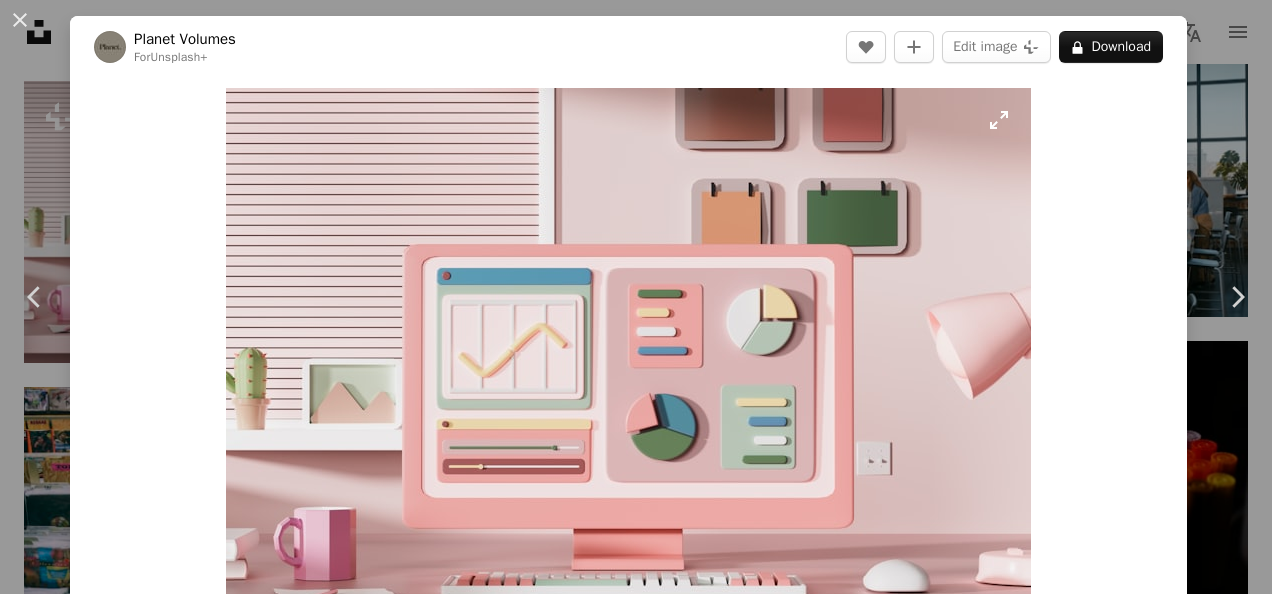 click at bounding box center (628, 378) 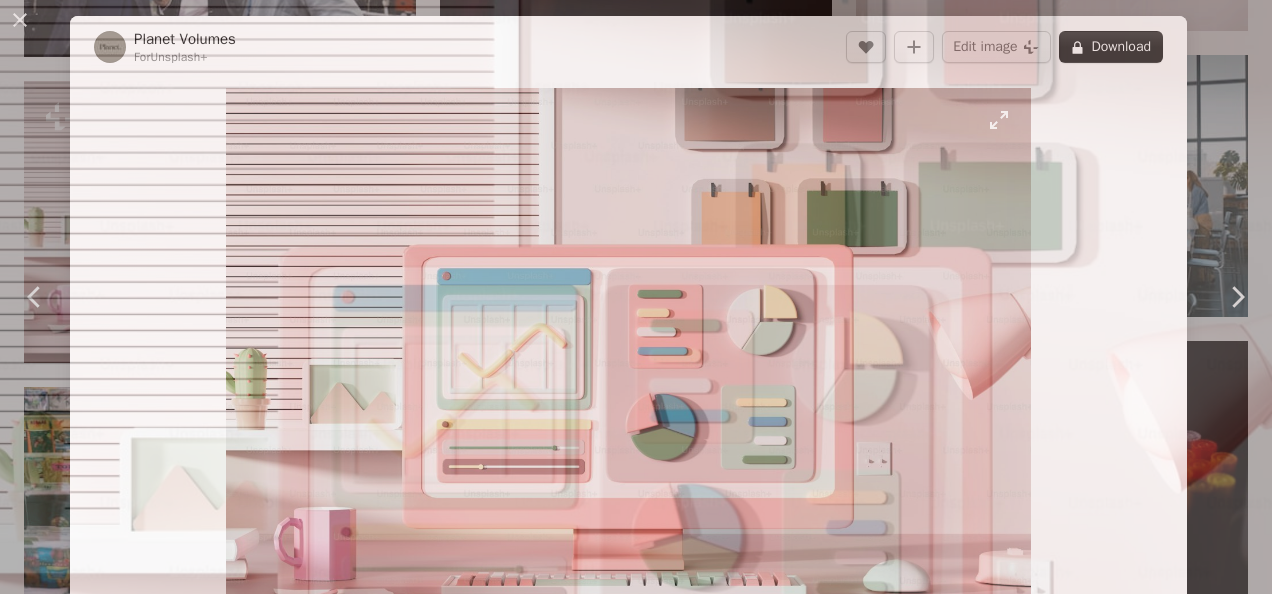 scroll, scrollTop: 151, scrollLeft: 0, axis: vertical 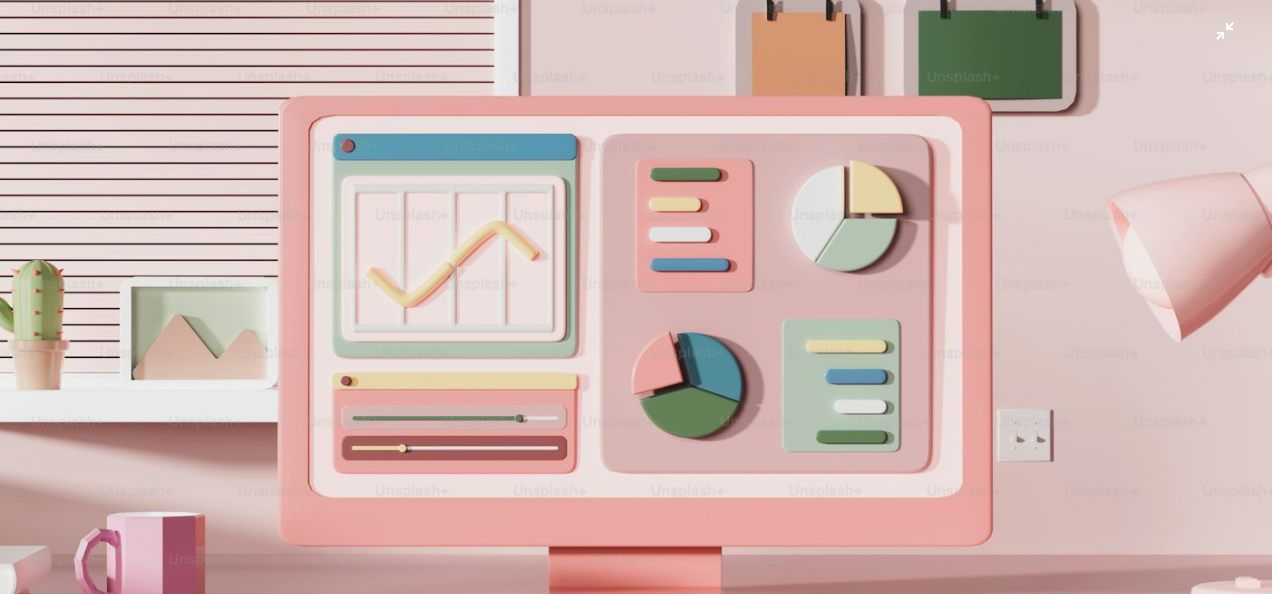 click at bounding box center [636, 307] 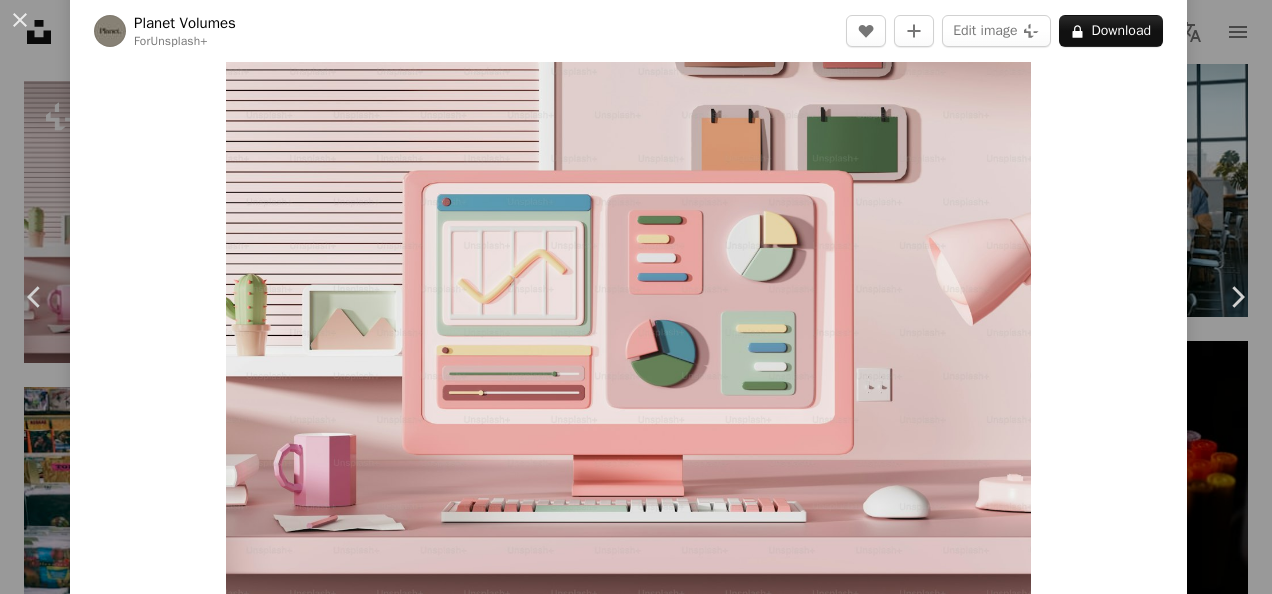 click at bounding box center (628, 304) 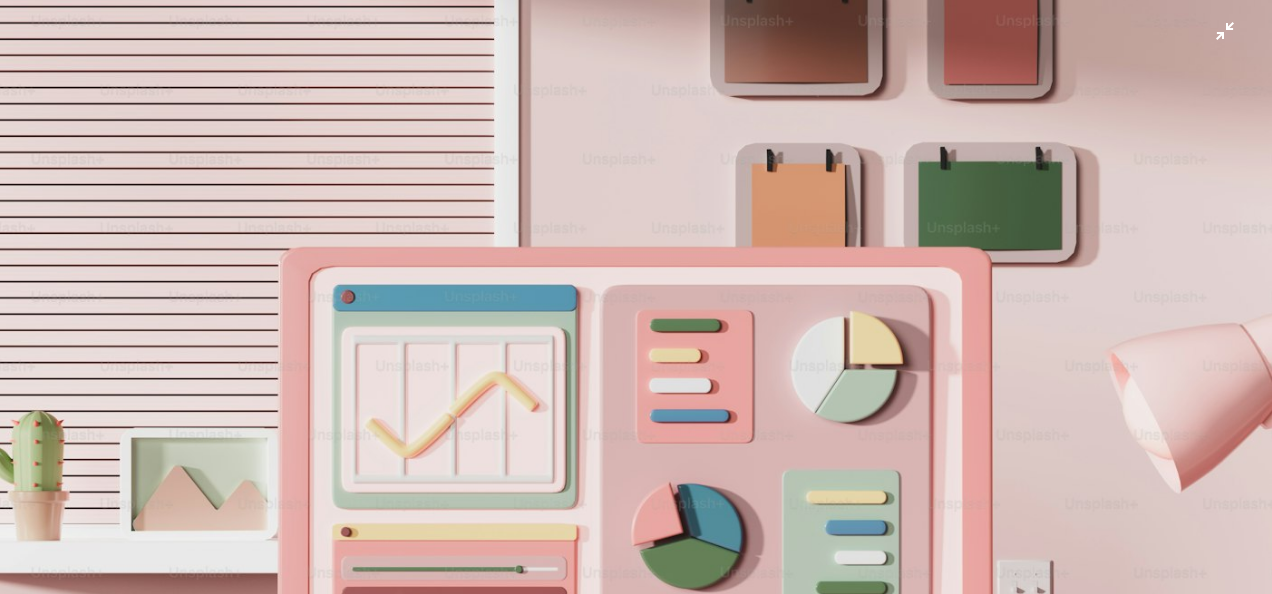 scroll, scrollTop: 151, scrollLeft: 0, axis: vertical 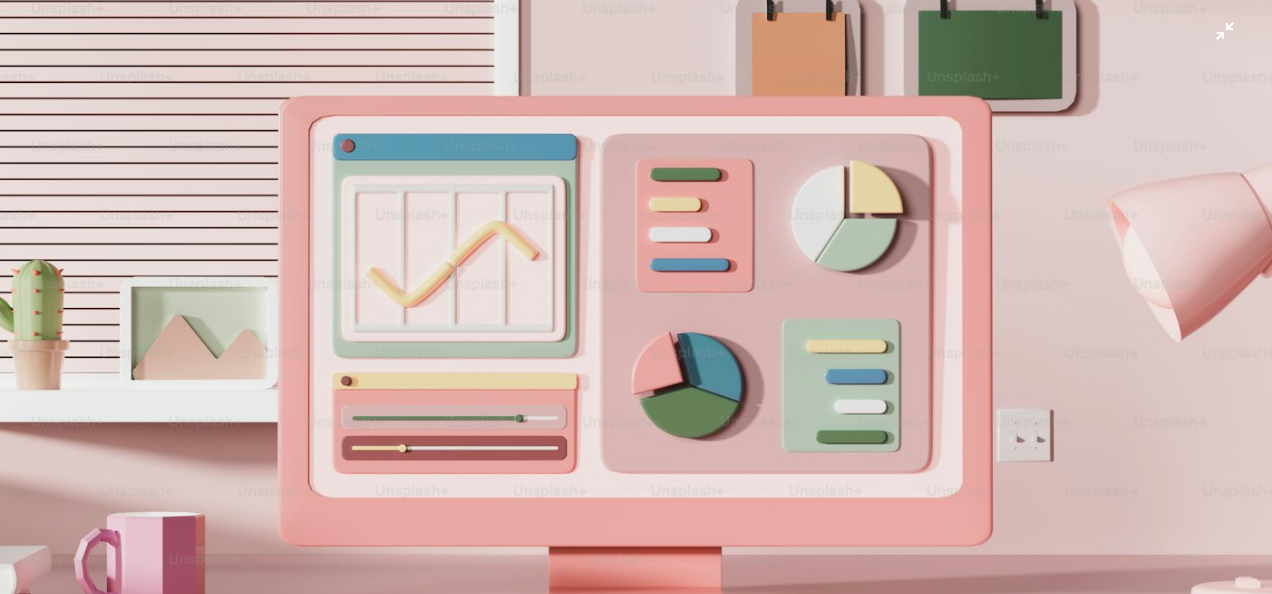 click at bounding box center (636, 307) 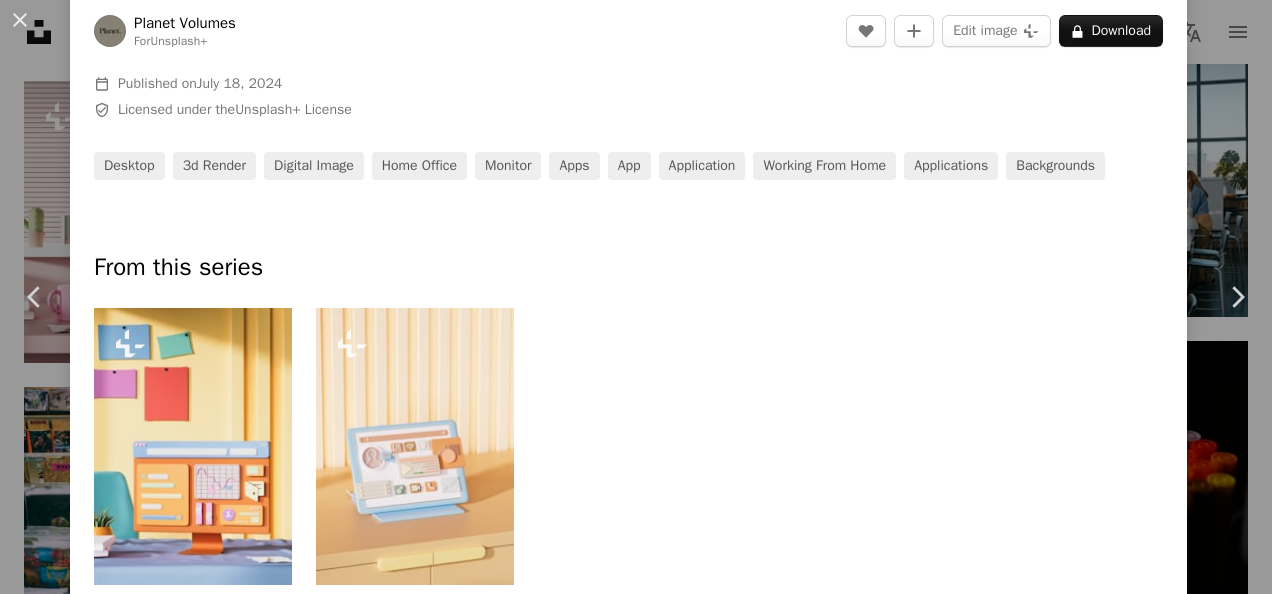 scroll, scrollTop: 0, scrollLeft: 0, axis: both 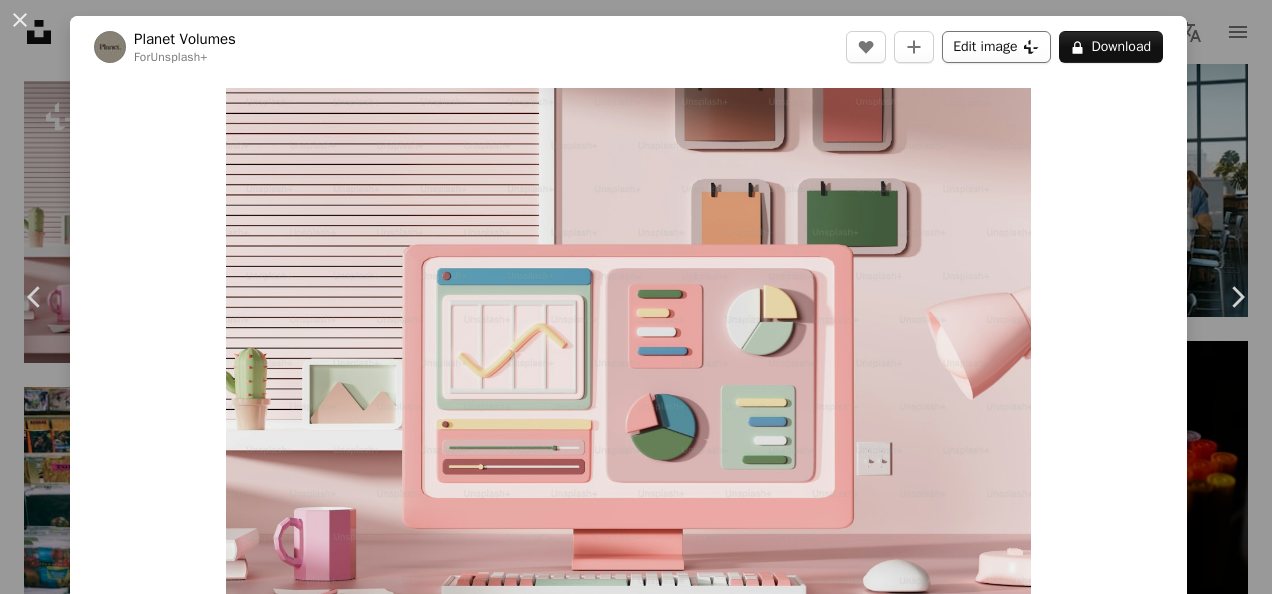 click on "Edit image   Plus sign for Unsplash+" at bounding box center [996, 47] 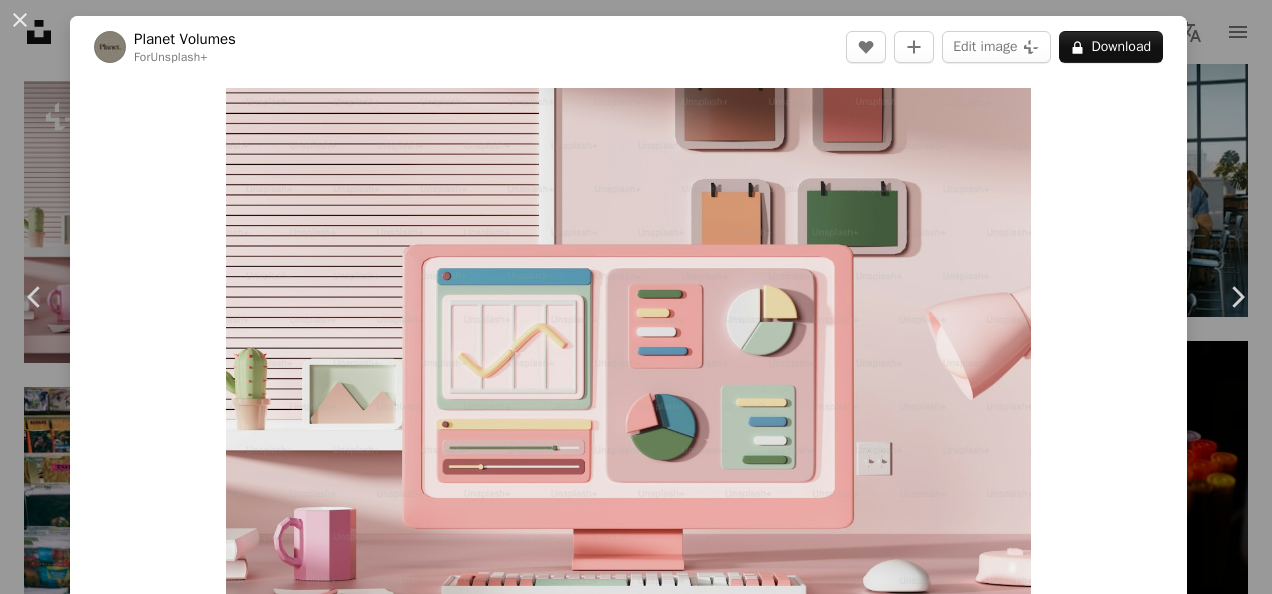 scroll, scrollTop: 0, scrollLeft: 0, axis: both 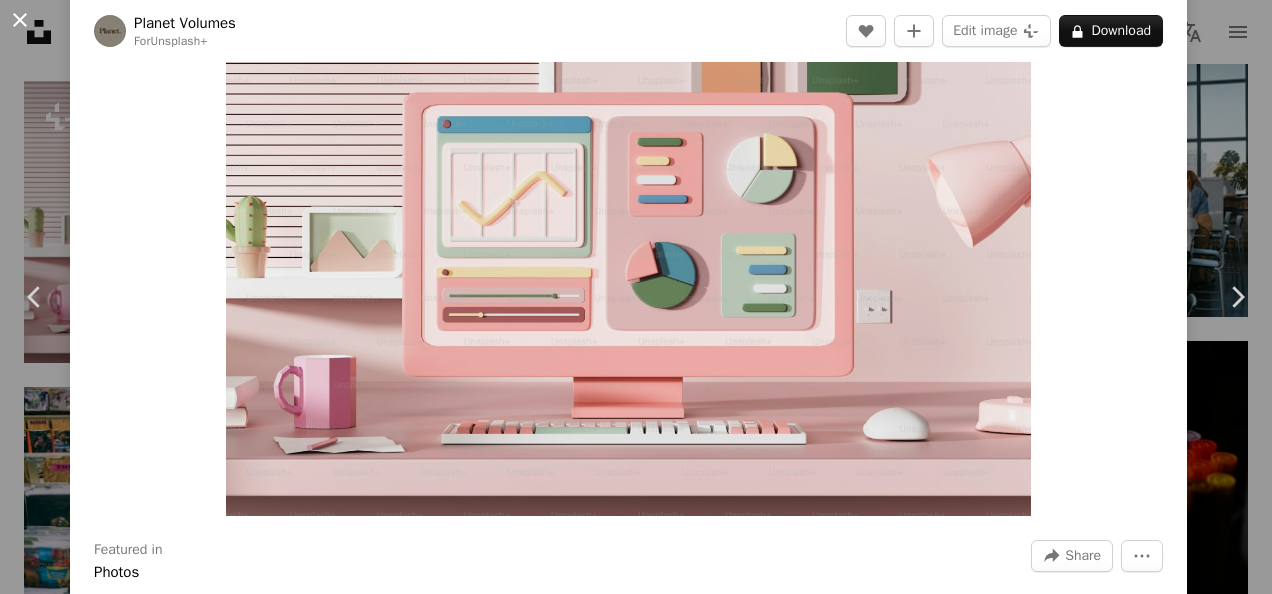 click on "An X shape" at bounding box center (20, 20) 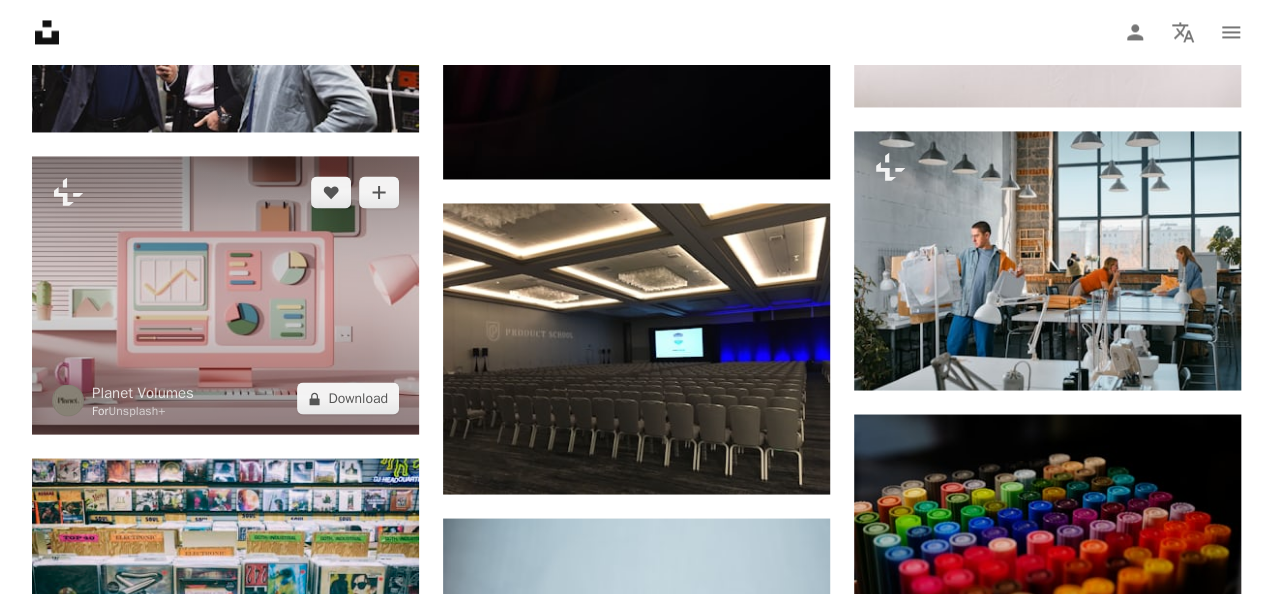 scroll, scrollTop: 1613, scrollLeft: 0, axis: vertical 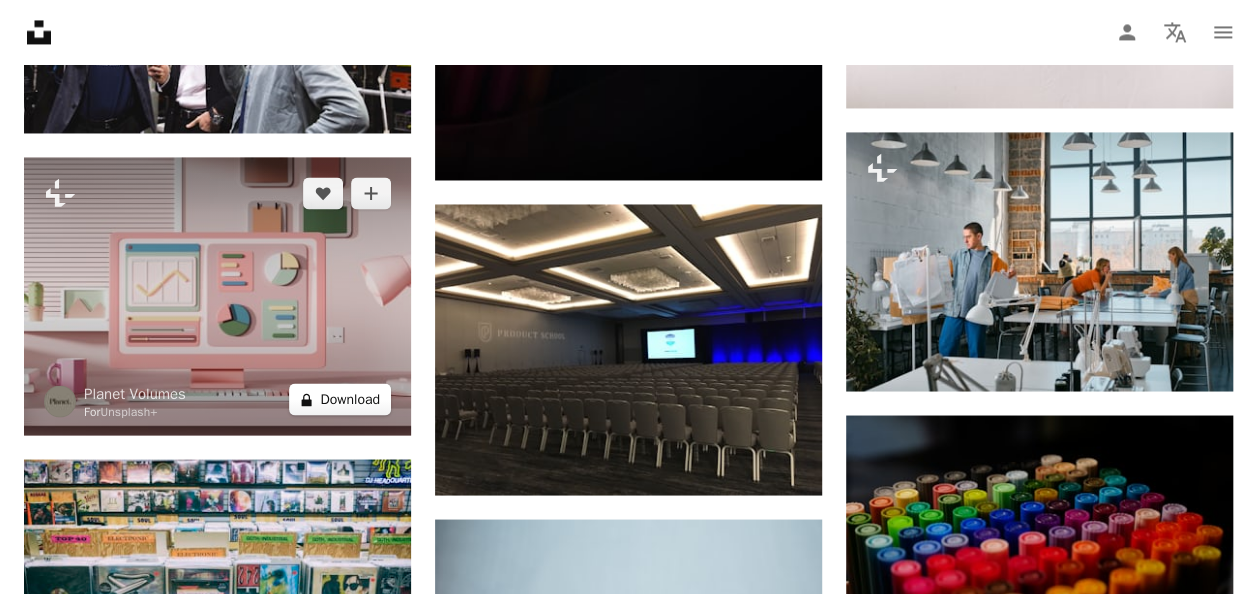 click on "A lock   Download" at bounding box center [340, 399] 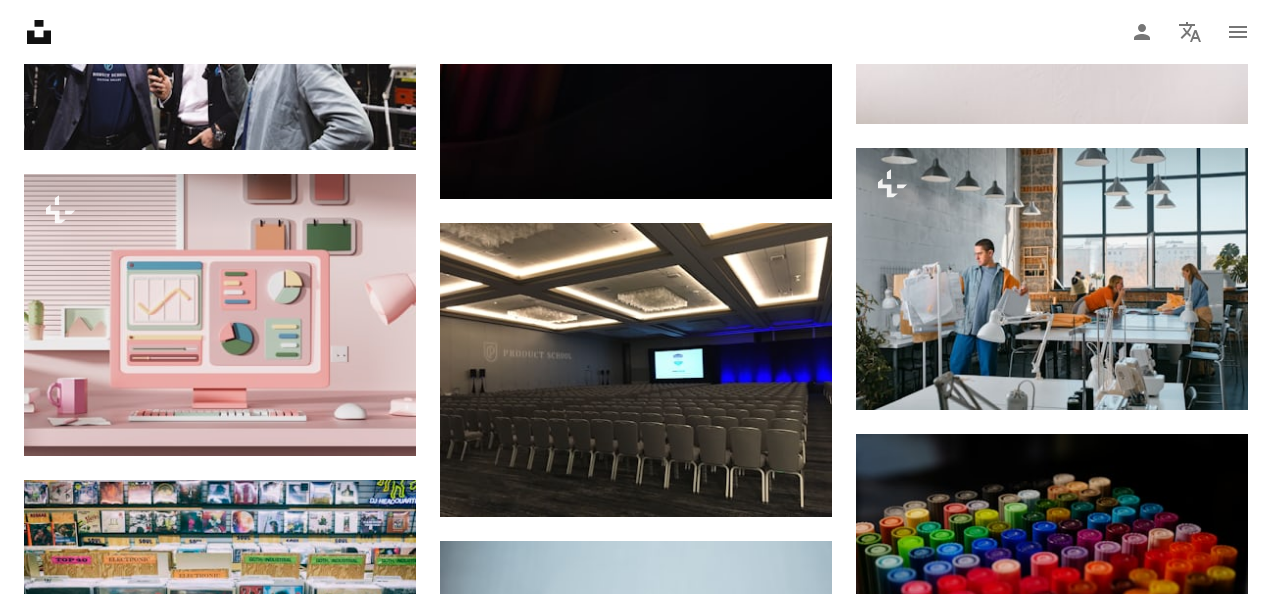 click on "An X shape Premium, ready to use images. Get unlimited access. A plus sign Members-only content added monthly A plus sign Unlimited royalty-free downloads A plus sign Illustrations  New A plus sign Enhanced legal protections yearly 66%  off monthly $12   $4 USD per month * Get  Unsplash+ * When paid annually, billed upfront  $48 Taxes where applicable. Renews automatically. Cancel anytime." at bounding box center [636, 2886] 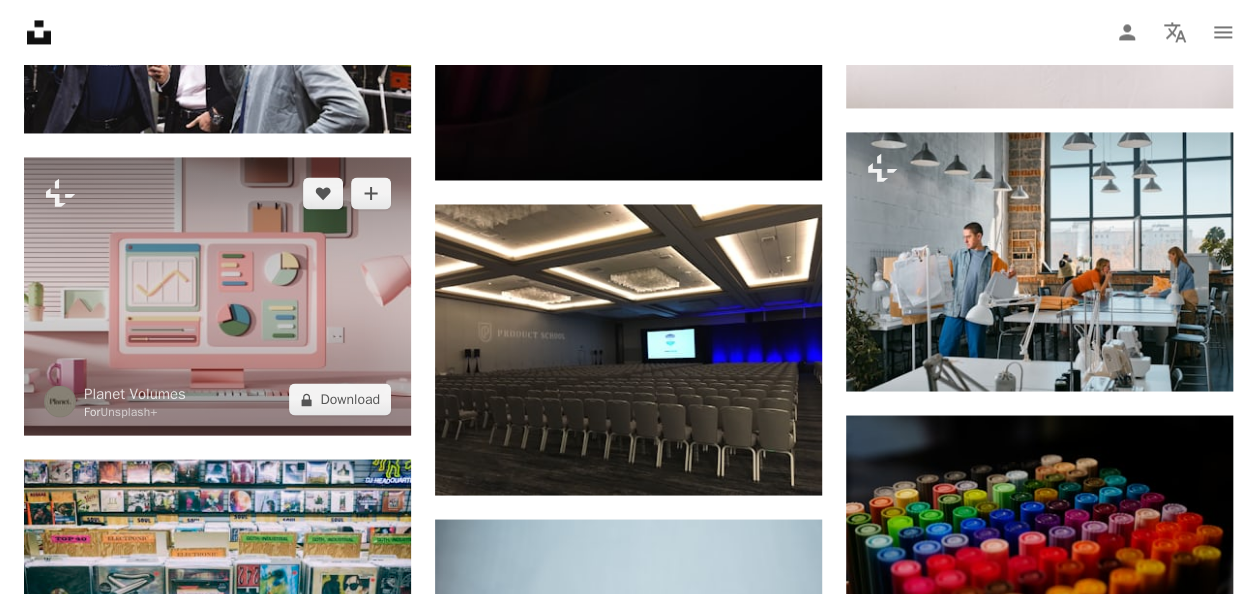 click at bounding box center [217, 296] 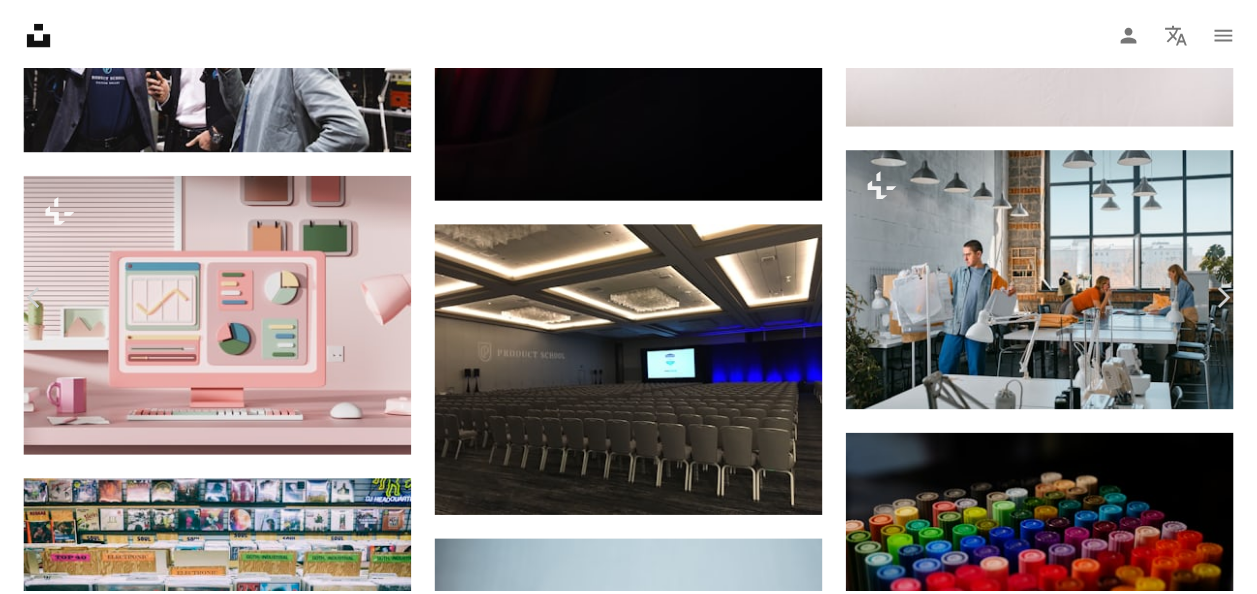 scroll, scrollTop: 45, scrollLeft: 0, axis: vertical 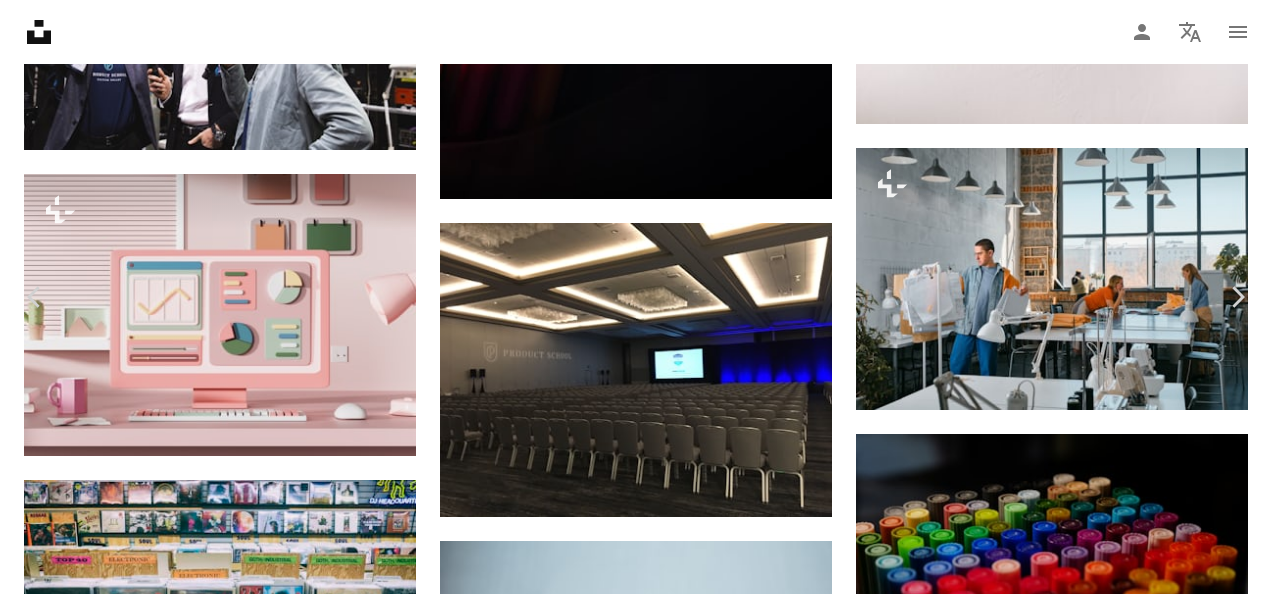 click on "An X shape" at bounding box center (20, 20) 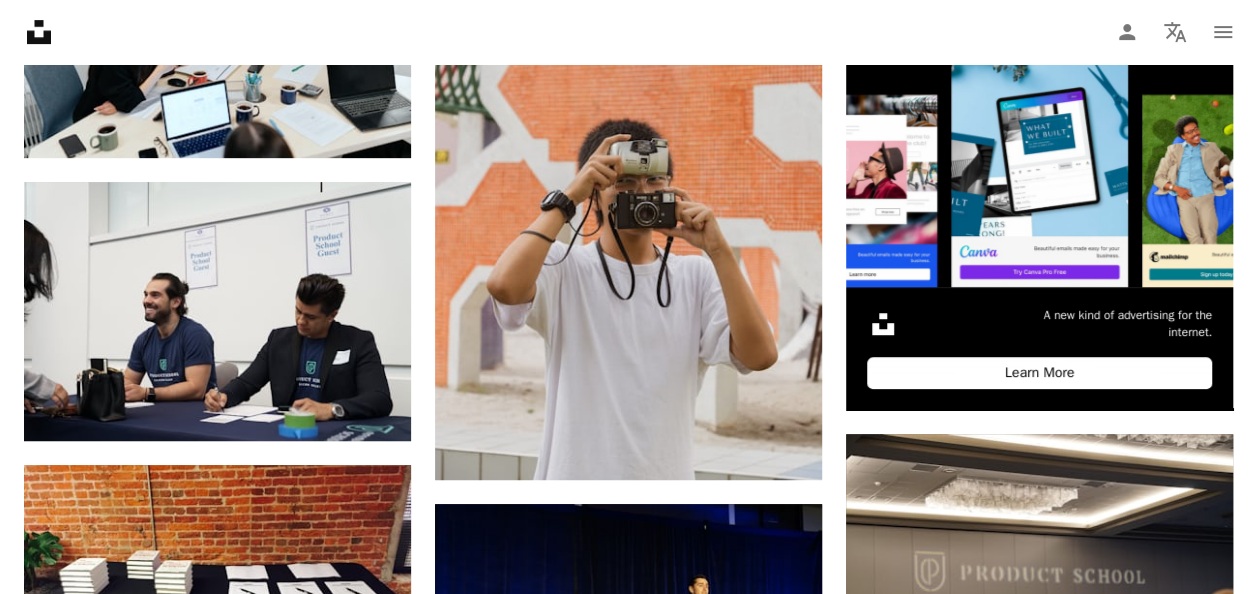 scroll, scrollTop: 0, scrollLeft: 0, axis: both 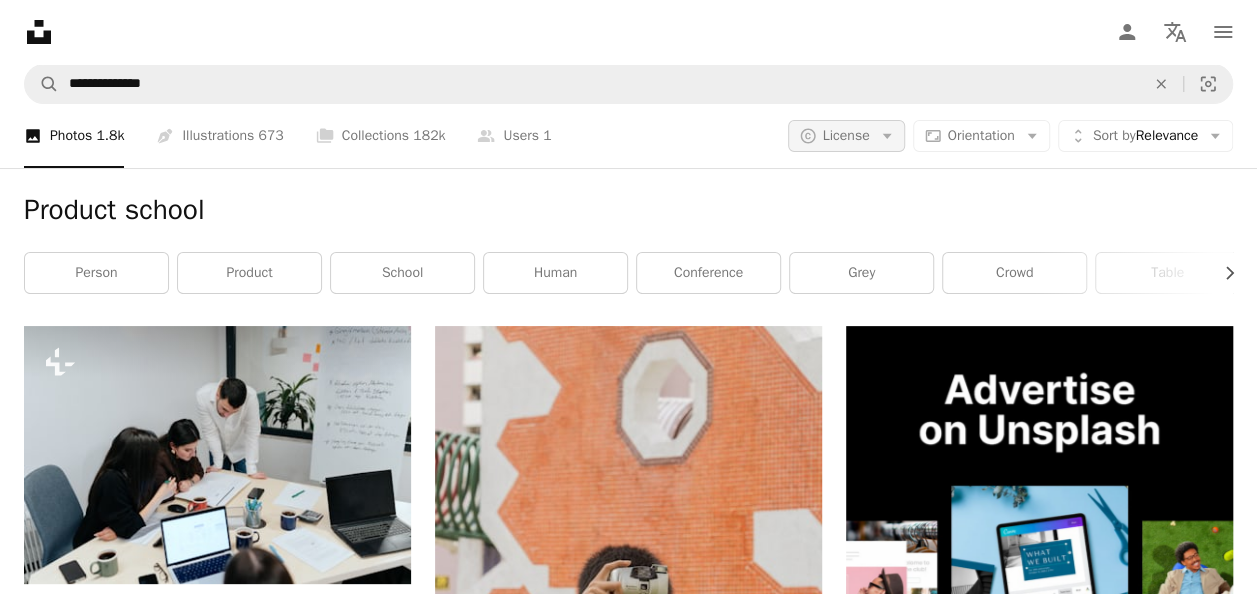 click on "Arrow down" 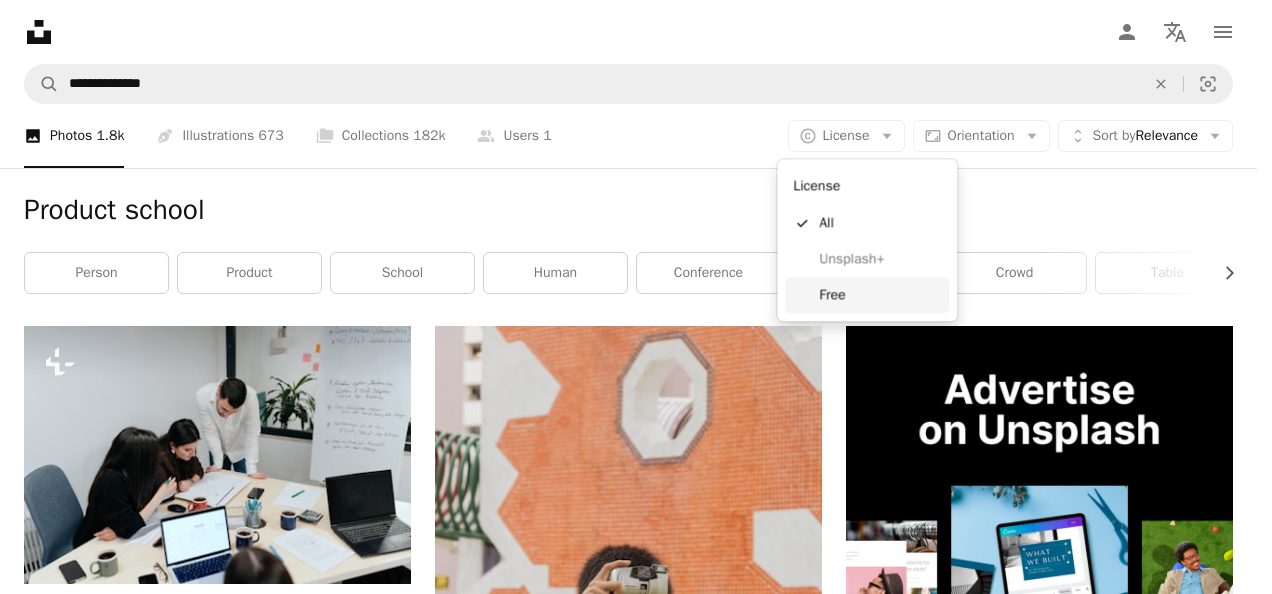 click on "Free" at bounding box center (880, 295) 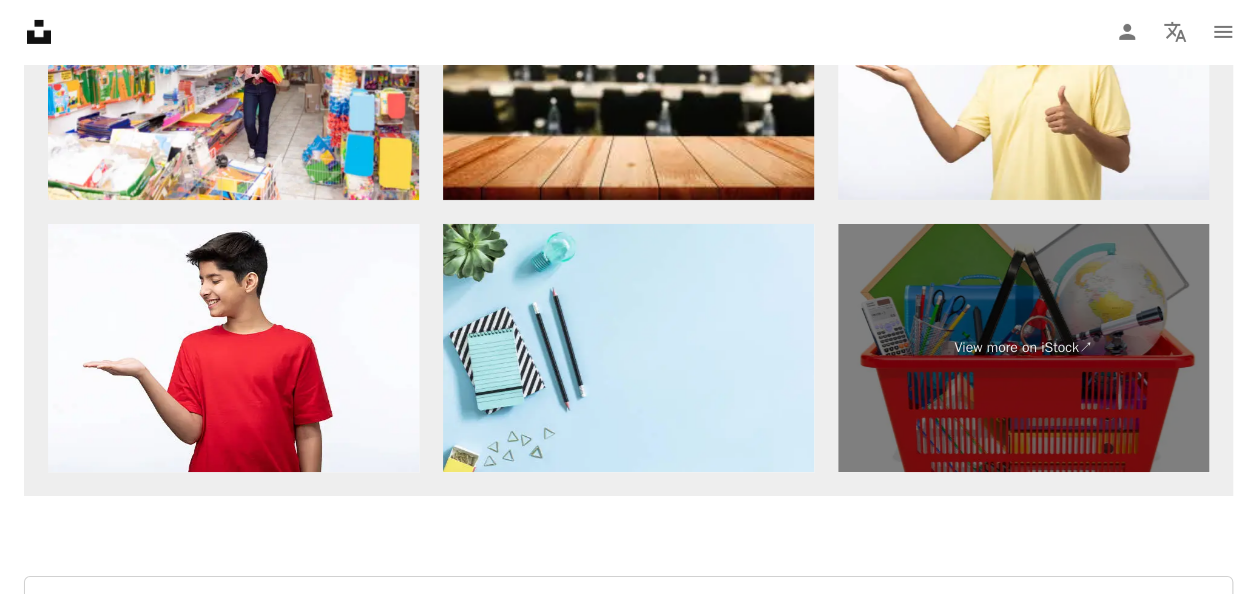 scroll, scrollTop: 3426, scrollLeft: 0, axis: vertical 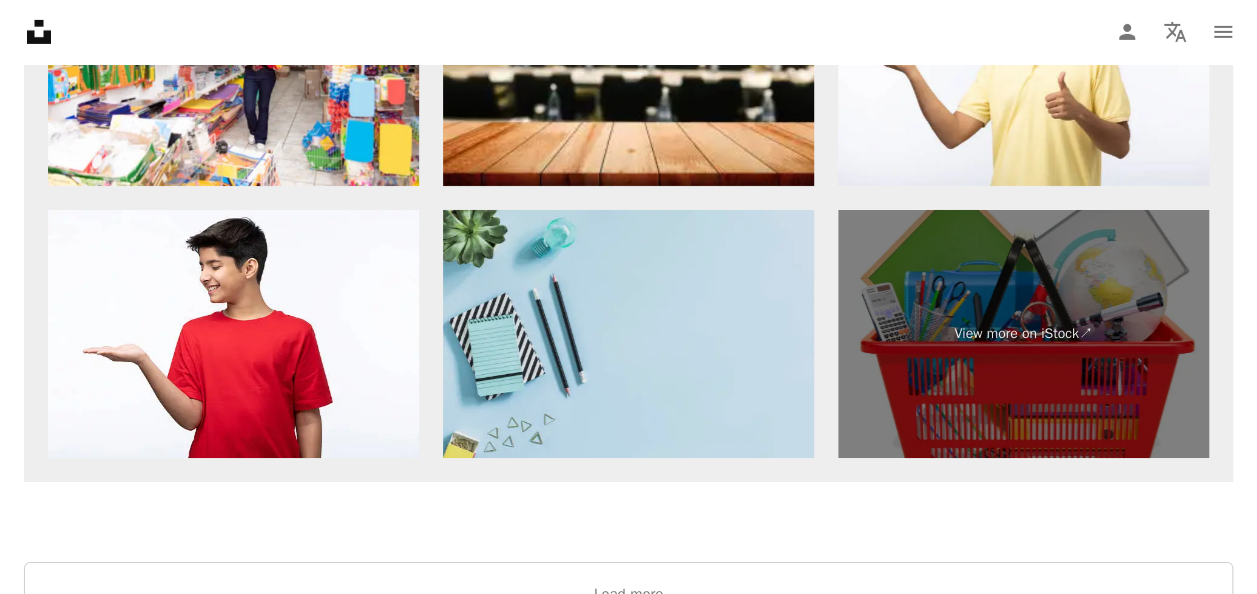 click at bounding box center [628, 333] 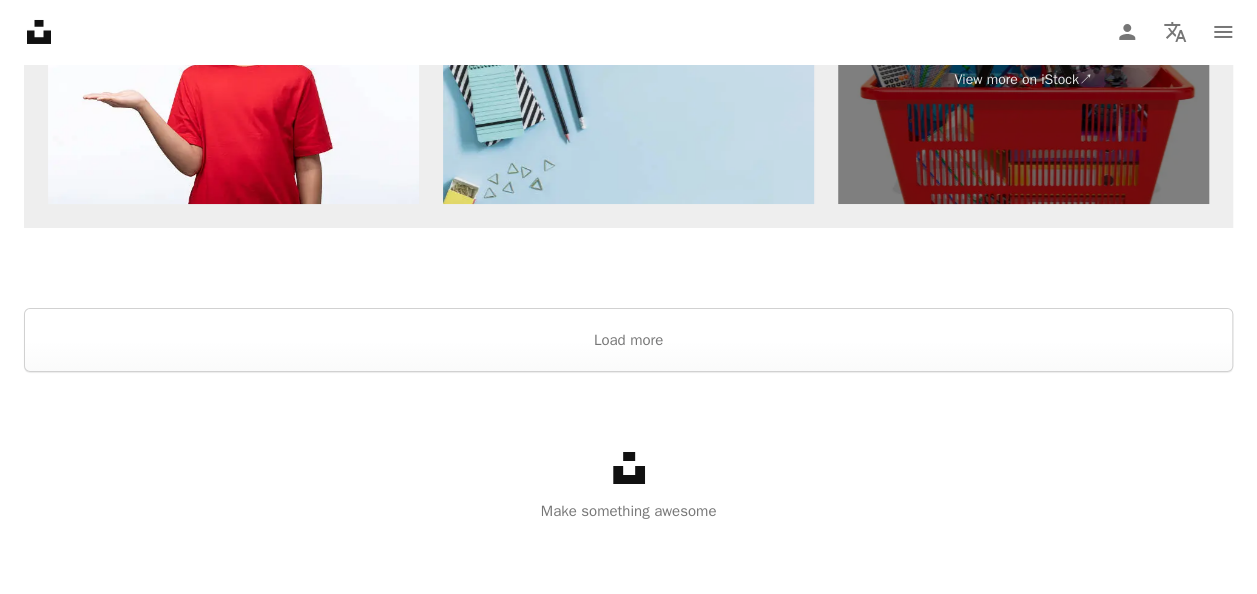 scroll, scrollTop: 3685, scrollLeft: 0, axis: vertical 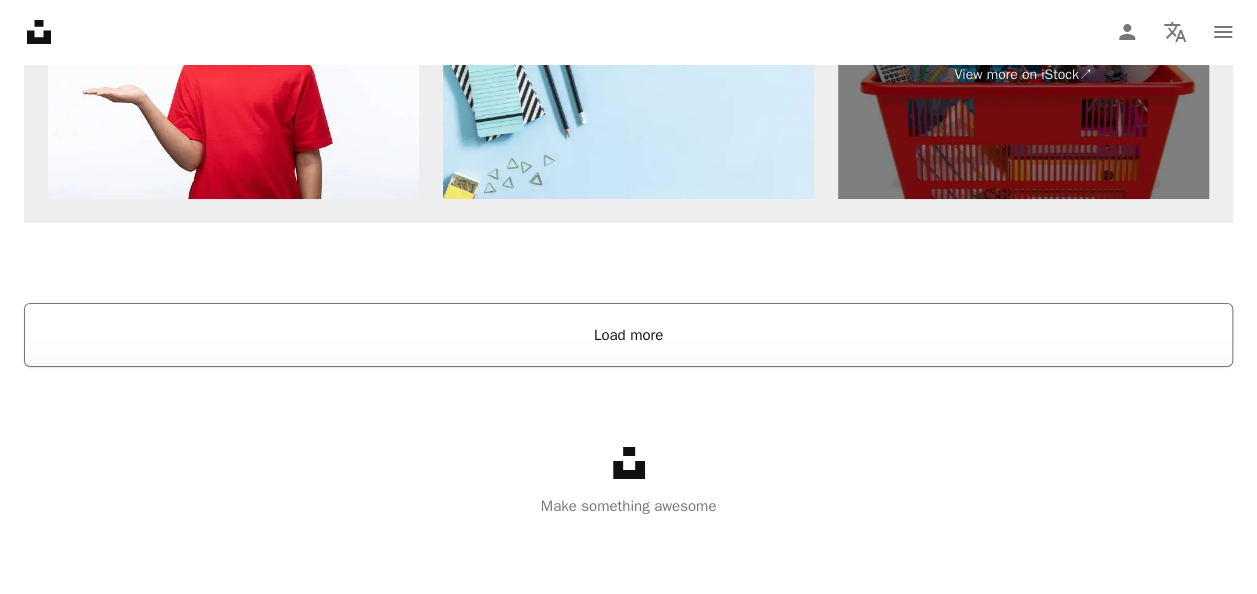 click on "Load more" at bounding box center (628, 335) 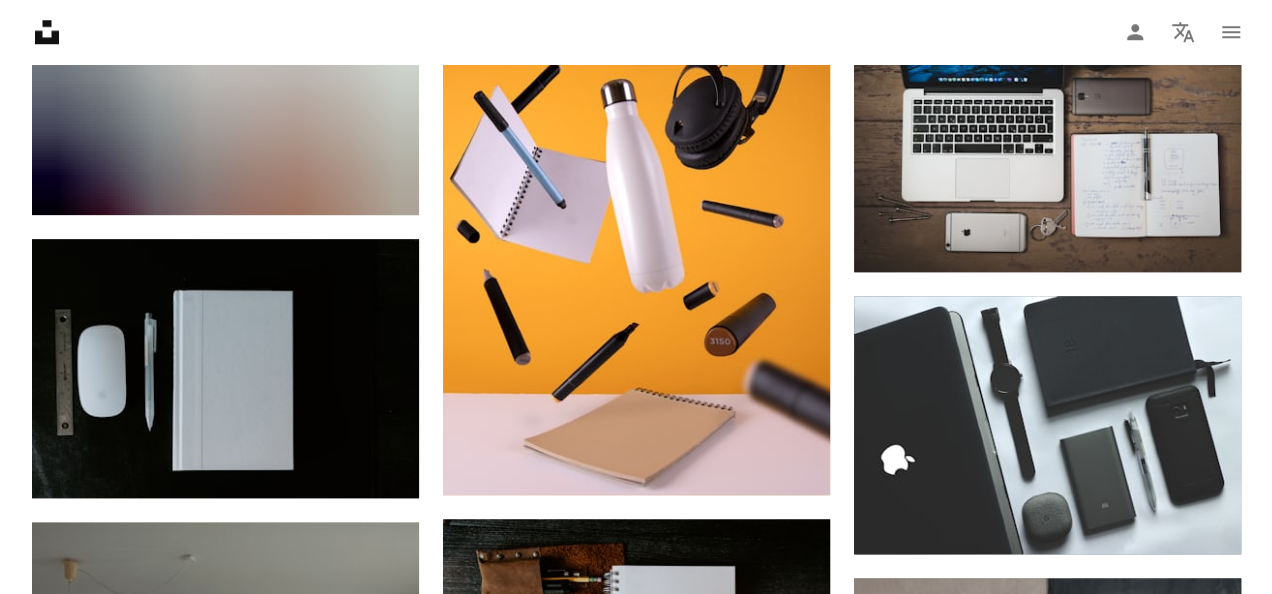 scroll, scrollTop: 8446, scrollLeft: 0, axis: vertical 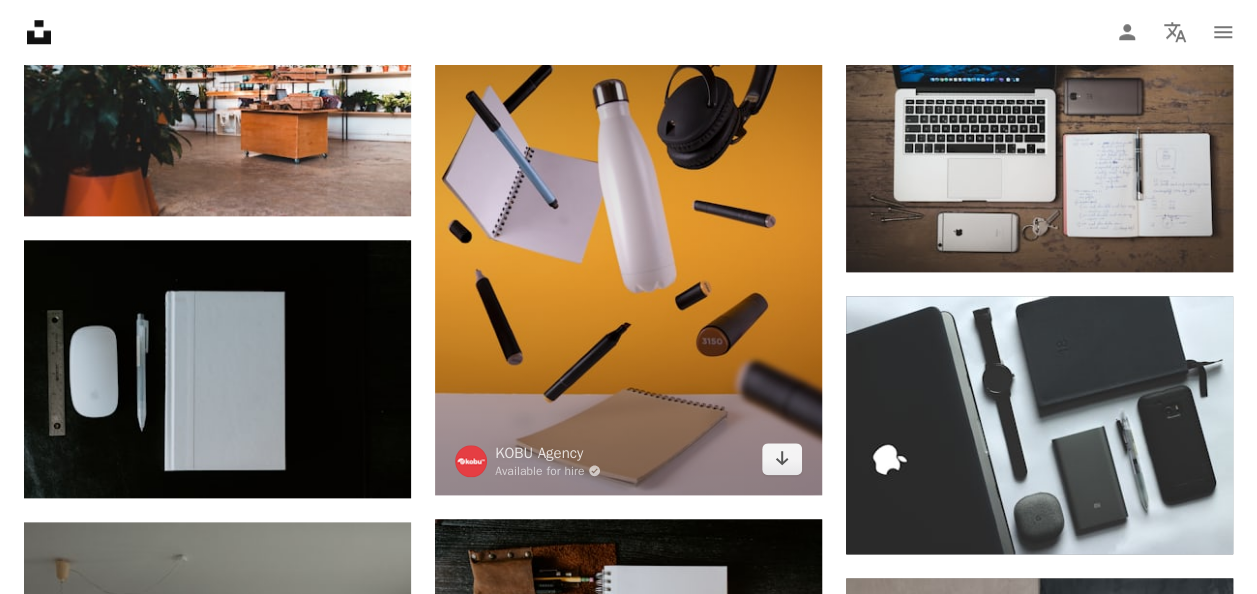 click at bounding box center [628, 237] 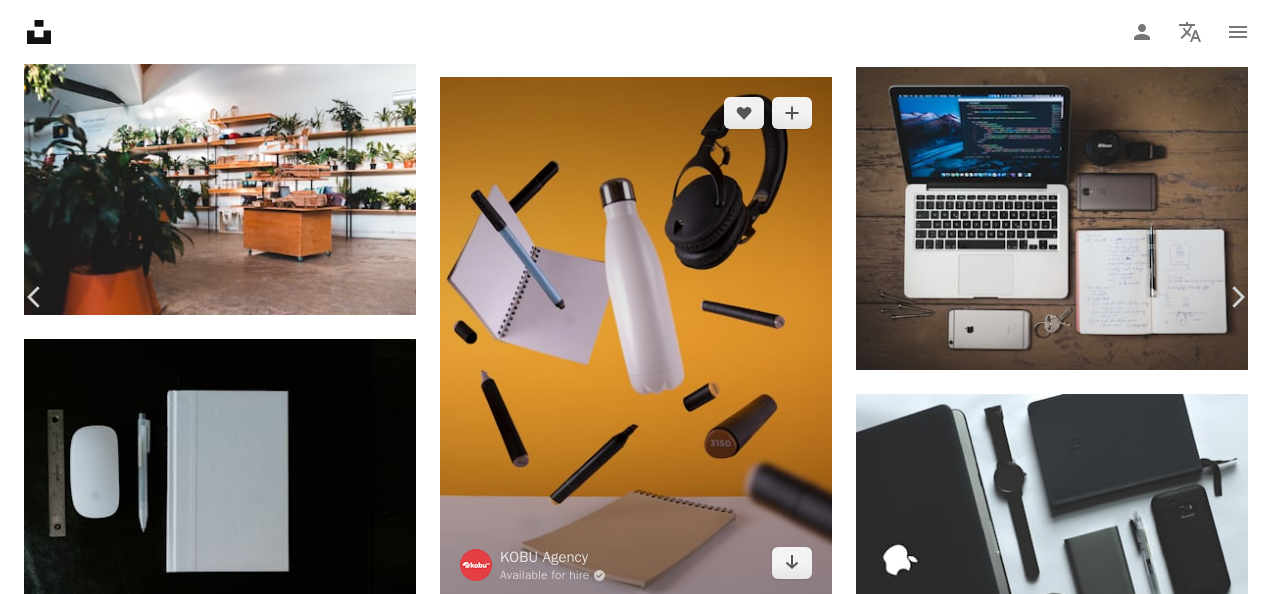 scroll, scrollTop: 0, scrollLeft: 0, axis: both 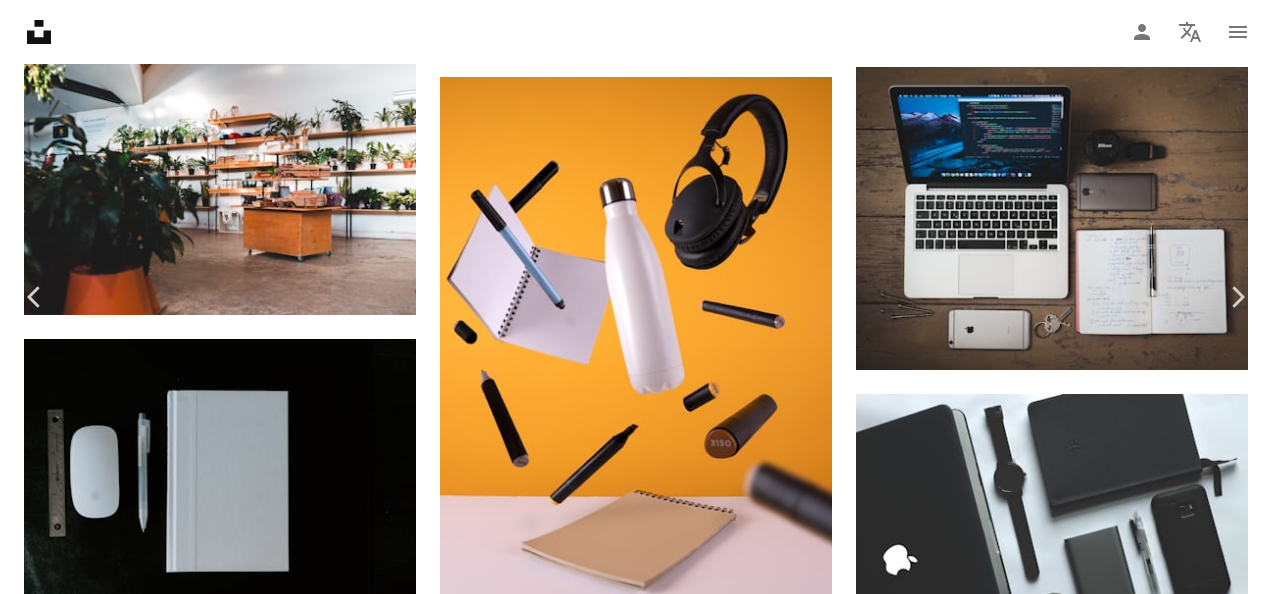 click on "Download free" at bounding box center (1073, 4841) 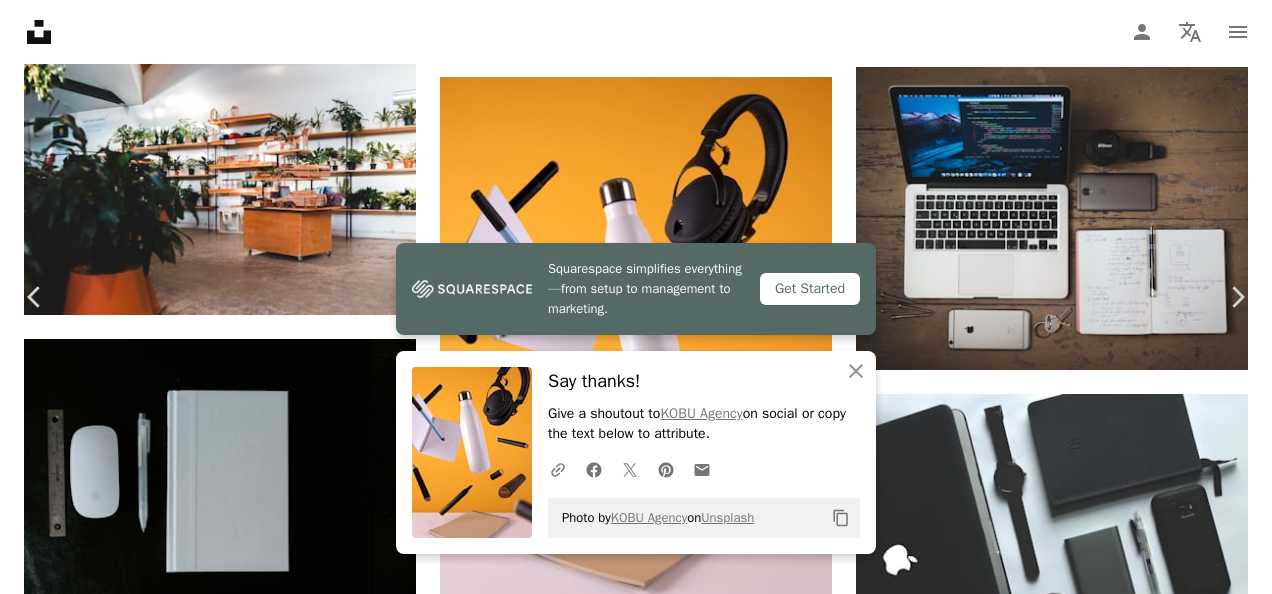 scroll, scrollTop: 563, scrollLeft: 0, axis: vertical 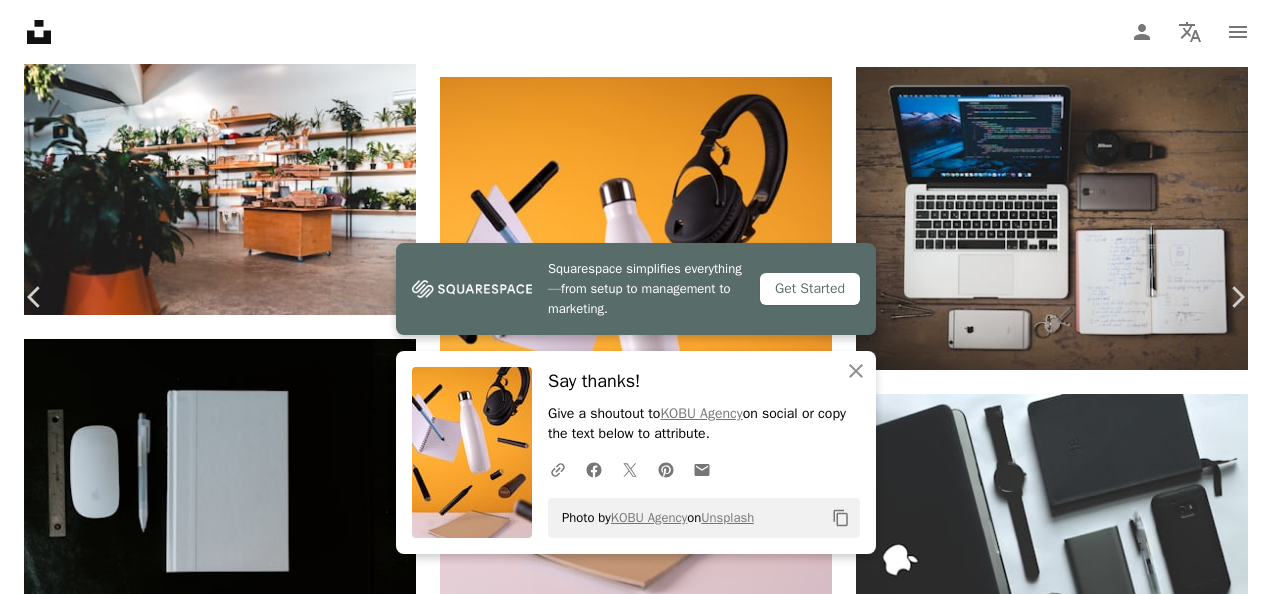 click on "Get Started" at bounding box center [810, 289] 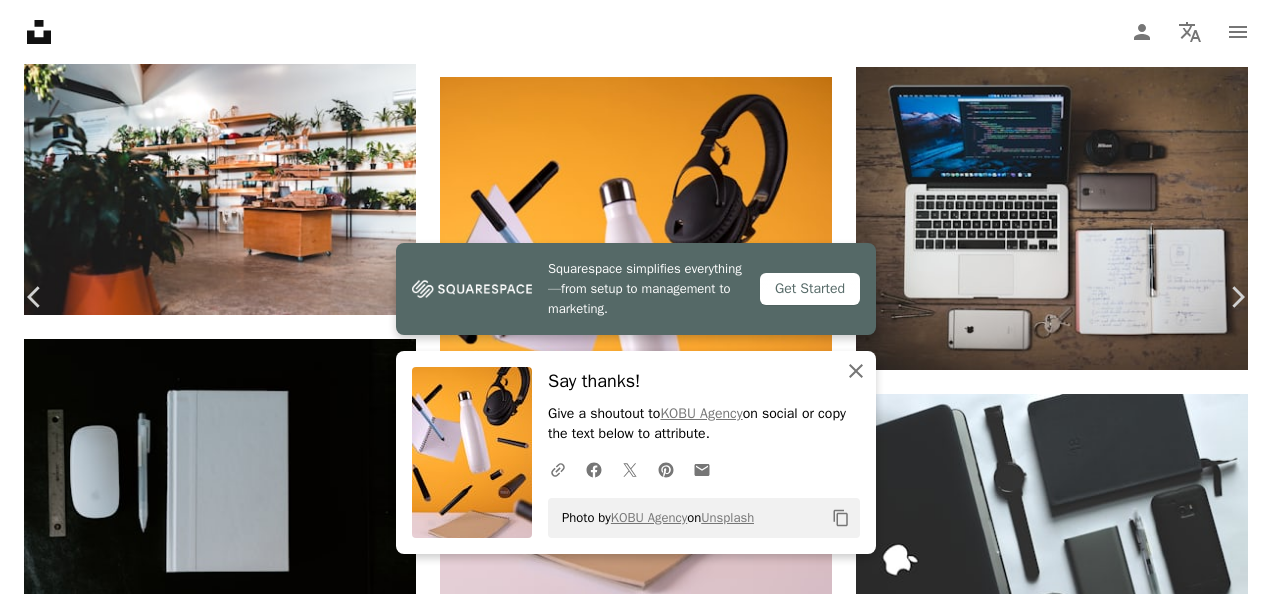 click on "An X shape" 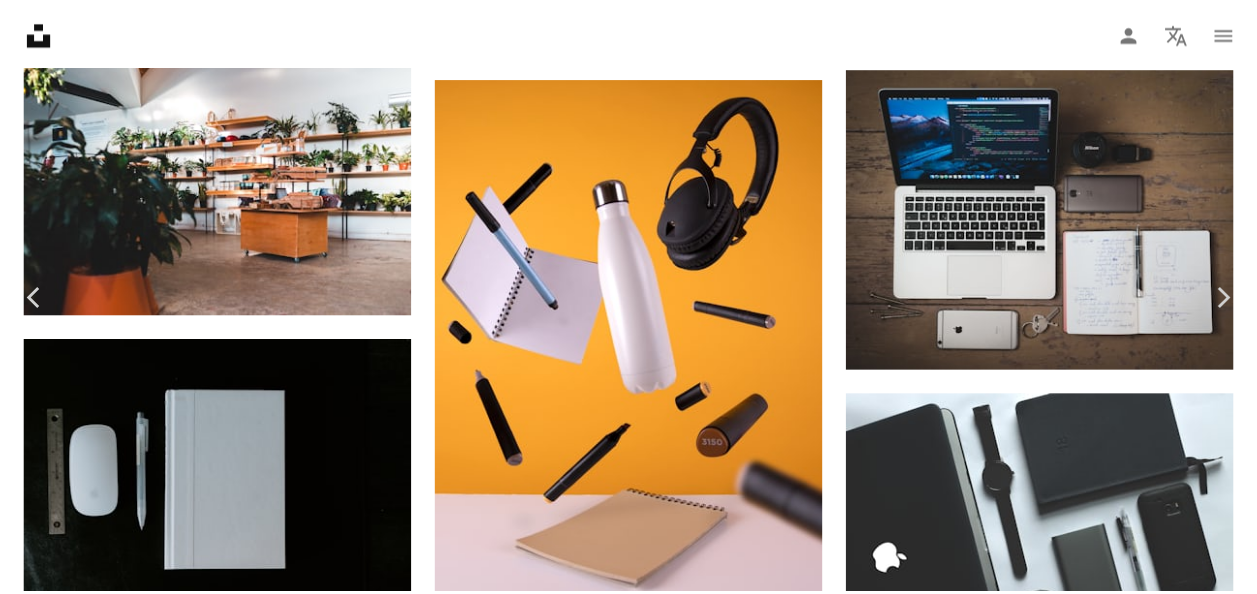 scroll, scrollTop: 0, scrollLeft: 0, axis: both 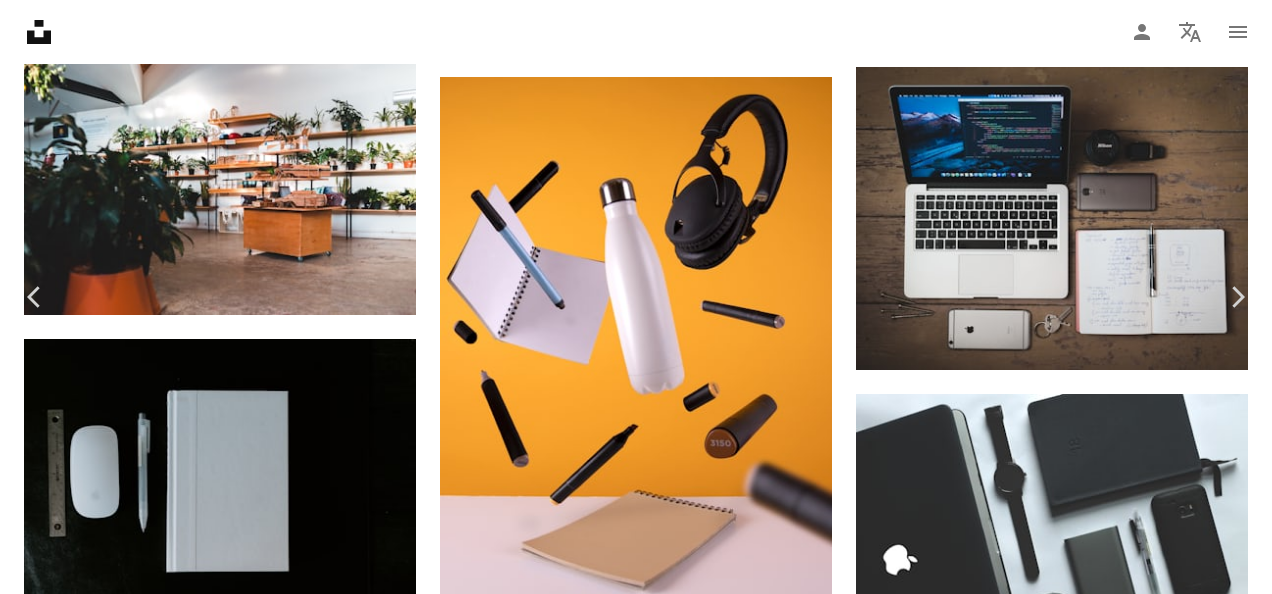 click on "Download free" at bounding box center (1073, 4841) 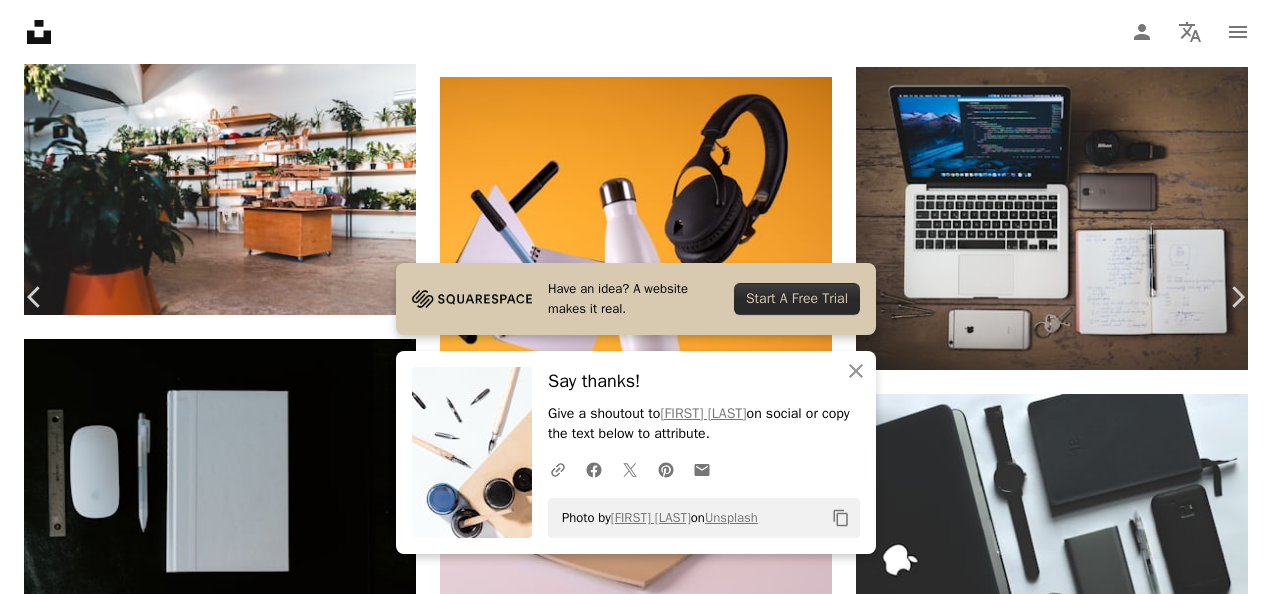 click on "An X shape Chevron left Chevron right Have an idea? A website makes it real. Start A Free Trial An X shape Close Say thanks! Give a shoutout to  [NAME]  on social or copy the text below to attribute. A URL sharing icon (chains) Facebook icon X (formerly Twitter) icon Pinterest icon An envelope Photo by  [NAME]  on  Unsplash
Copy content [NAME] [LAST] A heart A plus sign Edit image   Plus sign for Unsplash+ Download free Chevron down Zoom in Views 37,680 Downloads 194 A forward-right arrow Share Info icon Info More Actions Calendar outlined Published on  [MONTH] [DAY], [YEAR] Safety Free to use under the  Unsplash License desk pen ink top view bottle brush device ink bottle paint container HD Wallpapers Browse premium related images on iStock  |  Save 20% with code UNSPLASH20 View more on iStock  ↗ Related images A heart A plus sign [NAME] Available for hire A checkmark inside of a circle Arrow pointing down Plus sign for Unsplash+ A heart A plus sign [NAME] For  Unsplash+" at bounding box center [636, 5091] 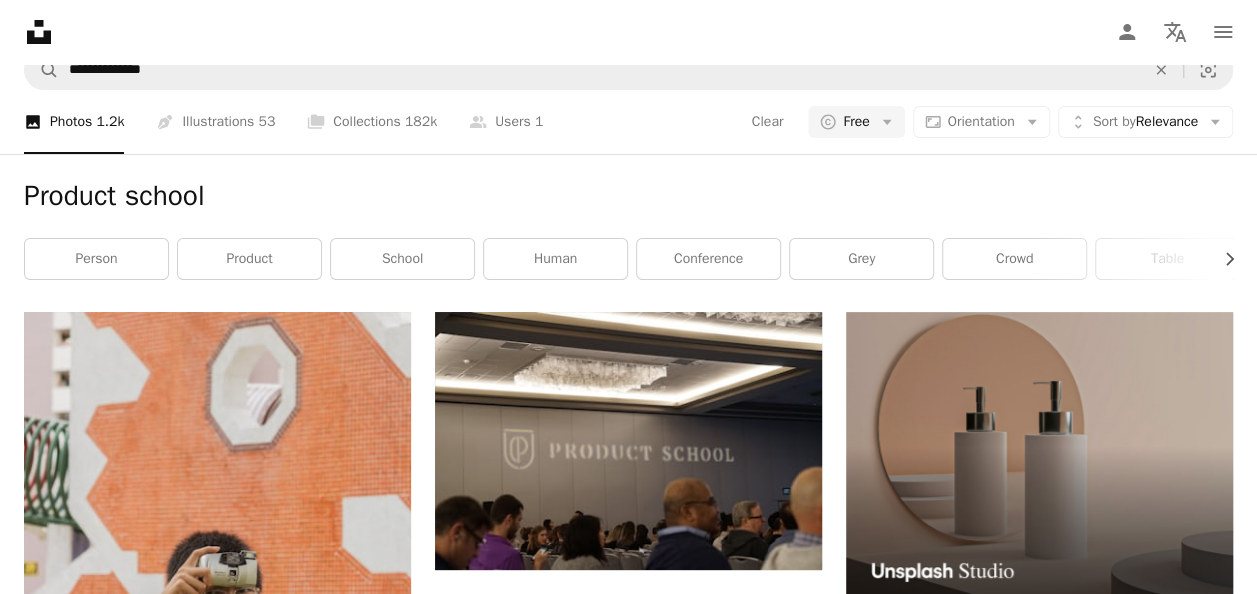 scroll, scrollTop: 0, scrollLeft: 0, axis: both 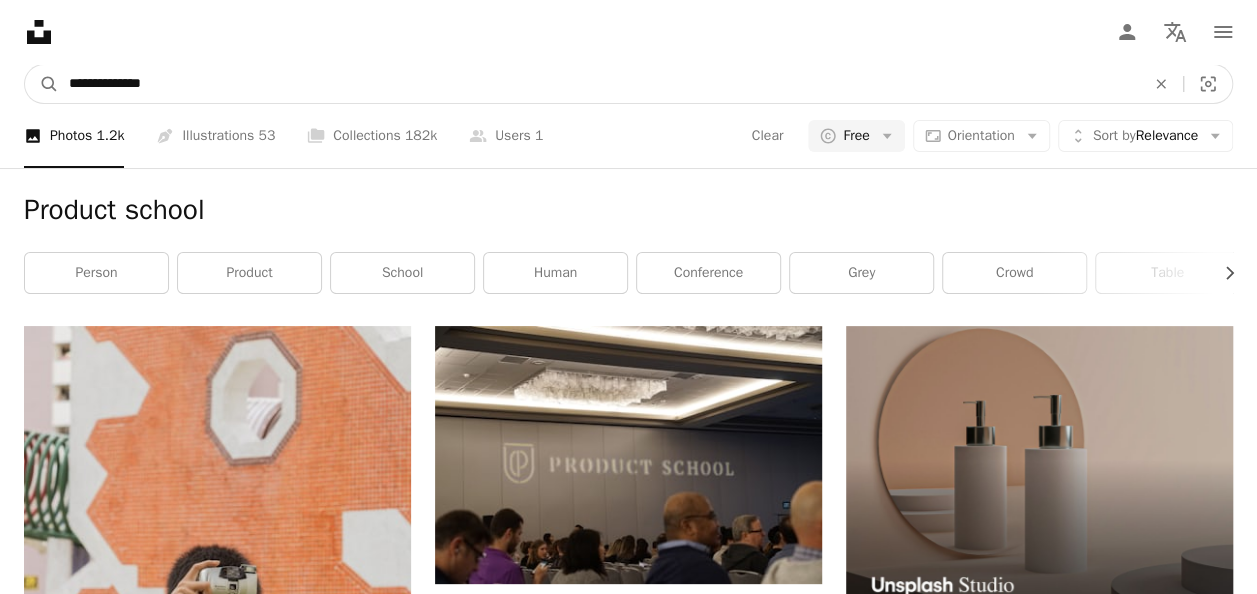 click on "**********" at bounding box center [599, 84] 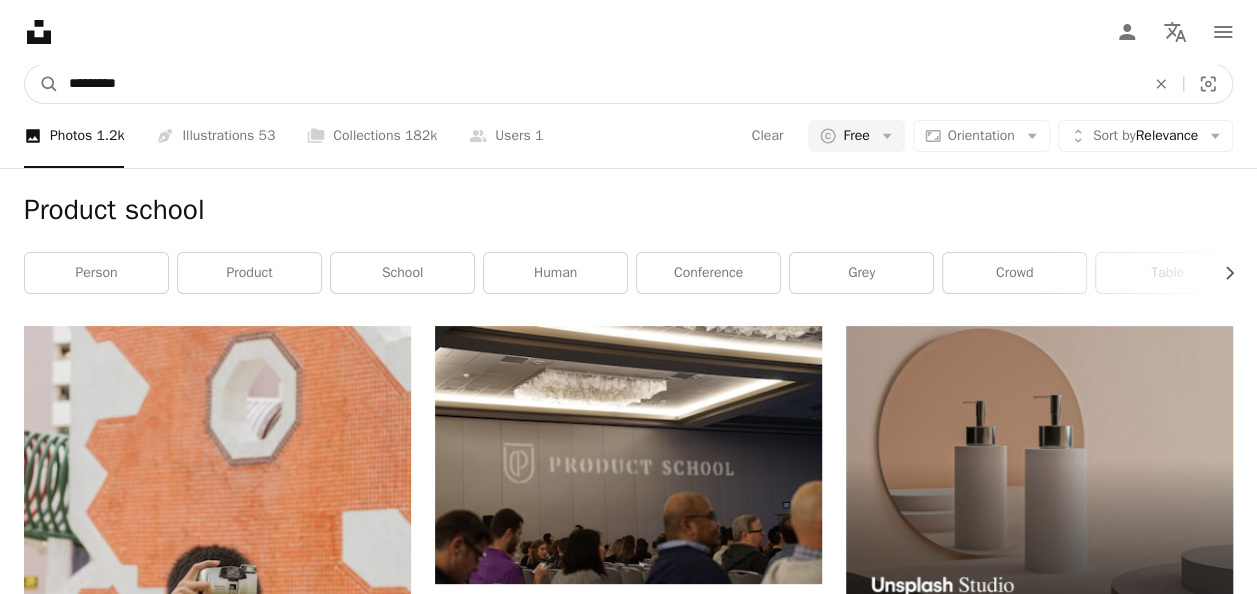 type on "*********" 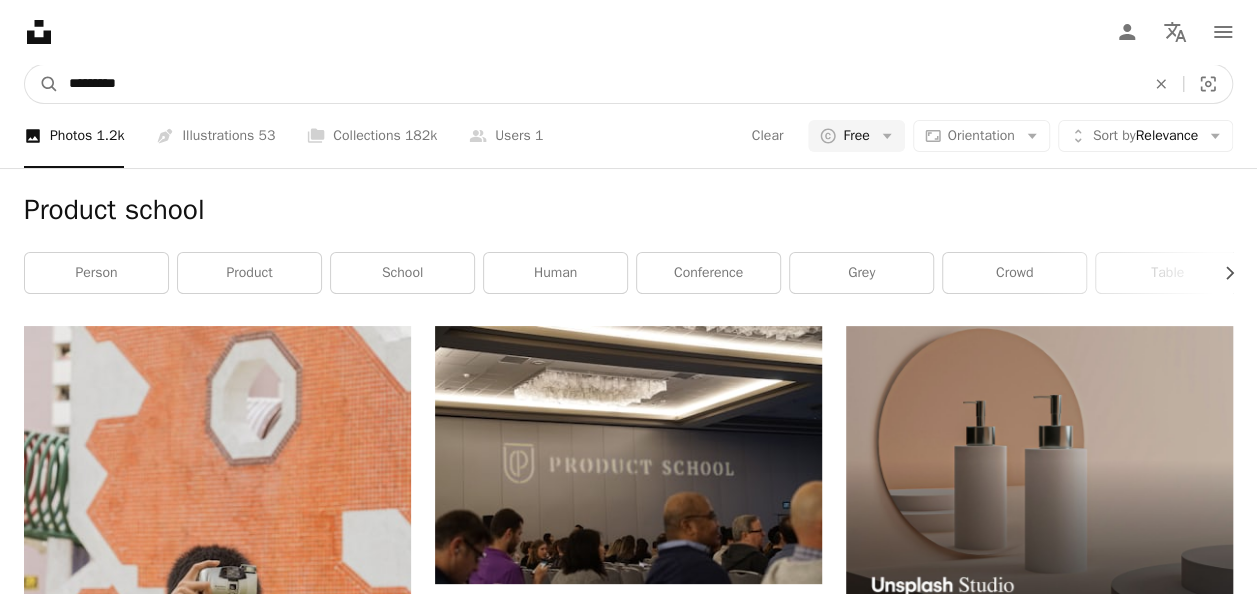 click on "A magnifying glass" at bounding box center [42, 84] 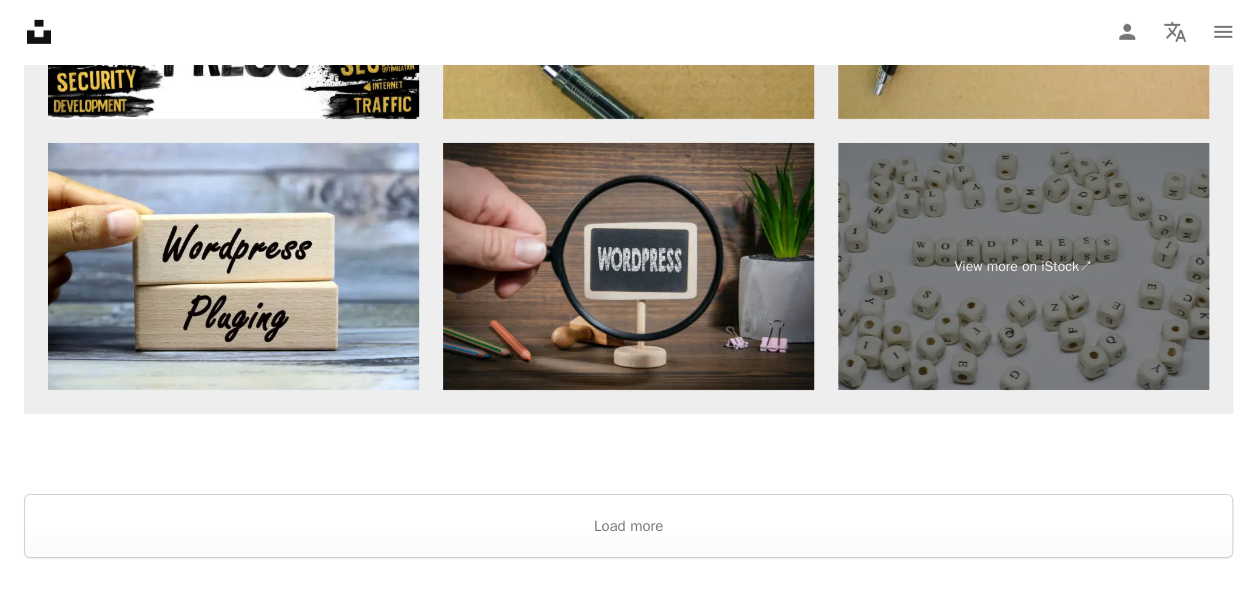 scroll, scrollTop: 3383, scrollLeft: 0, axis: vertical 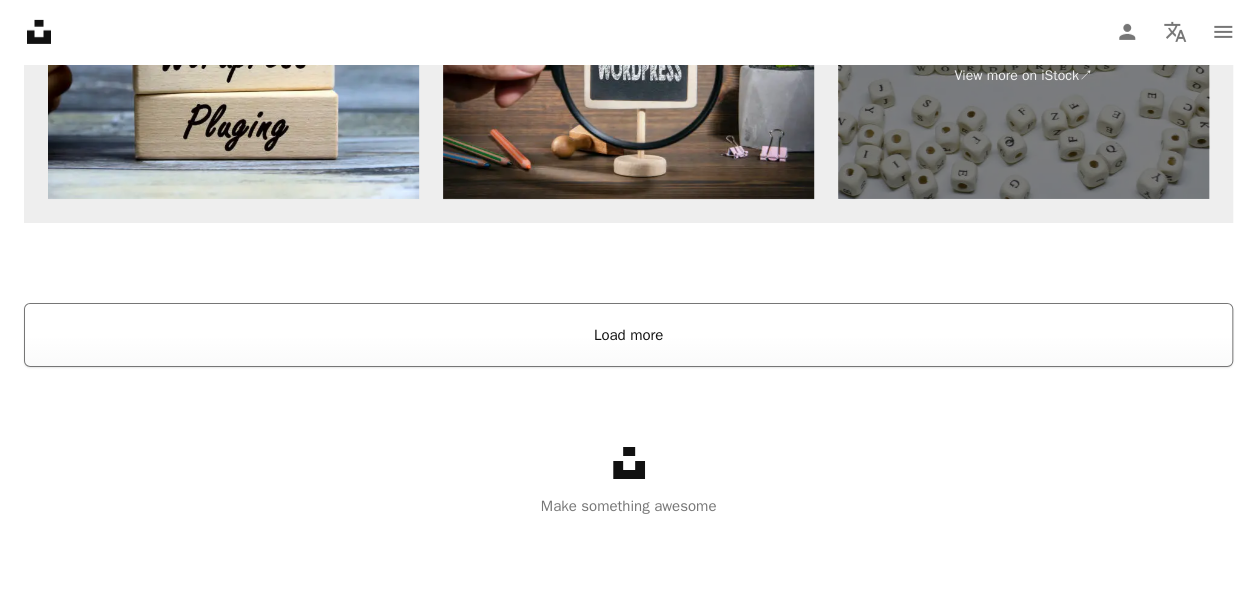 click on "Load more" at bounding box center (628, 335) 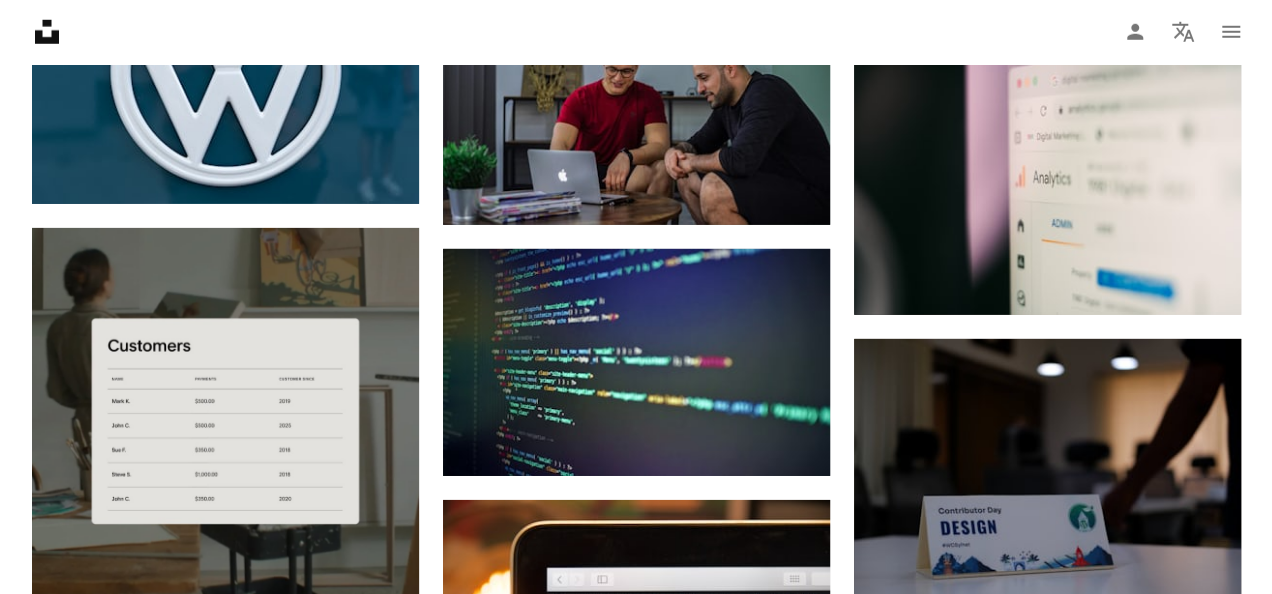 scroll, scrollTop: 2920, scrollLeft: 0, axis: vertical 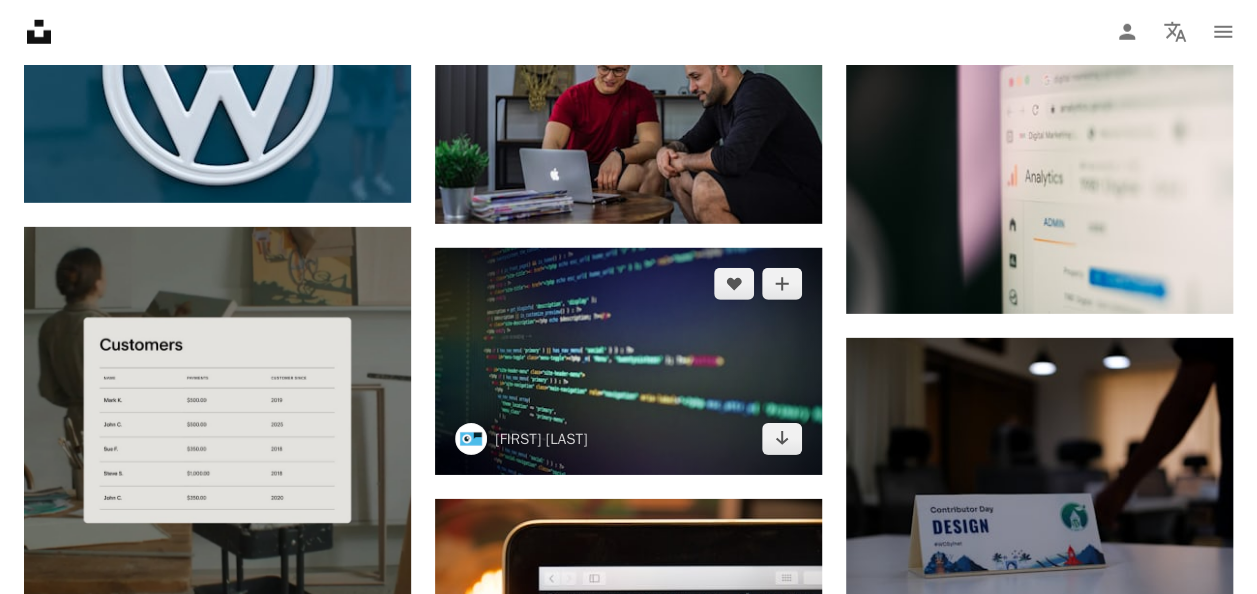 click at bounding box center [628, 361] 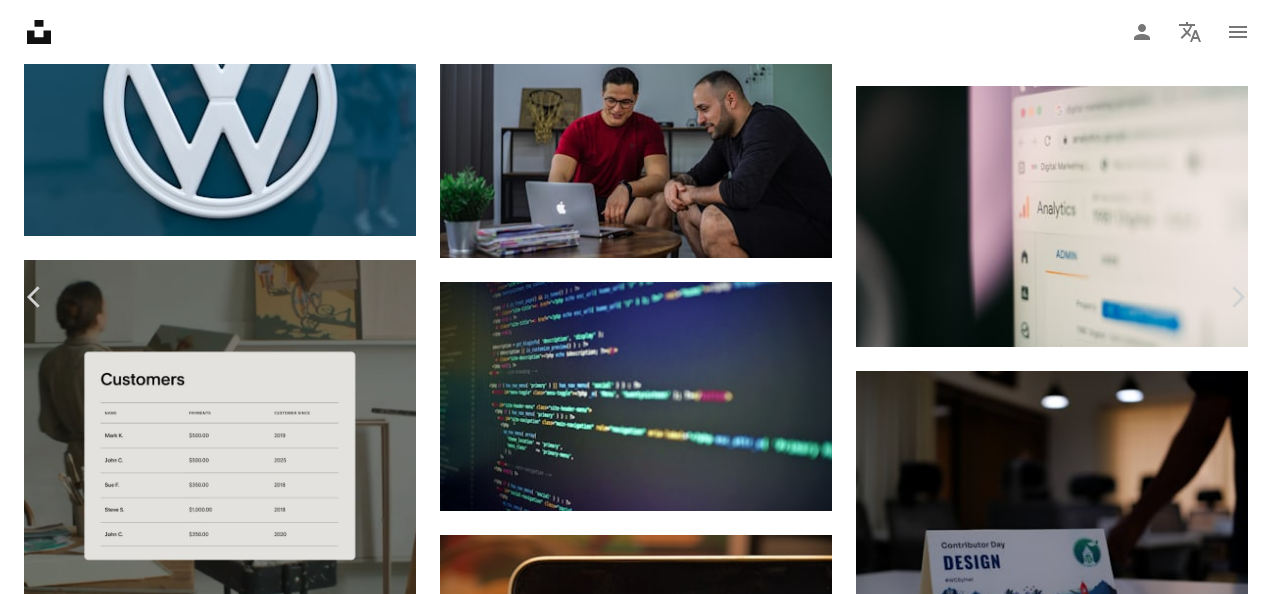click on "Download free" at bounding box center [1073, 4412] 